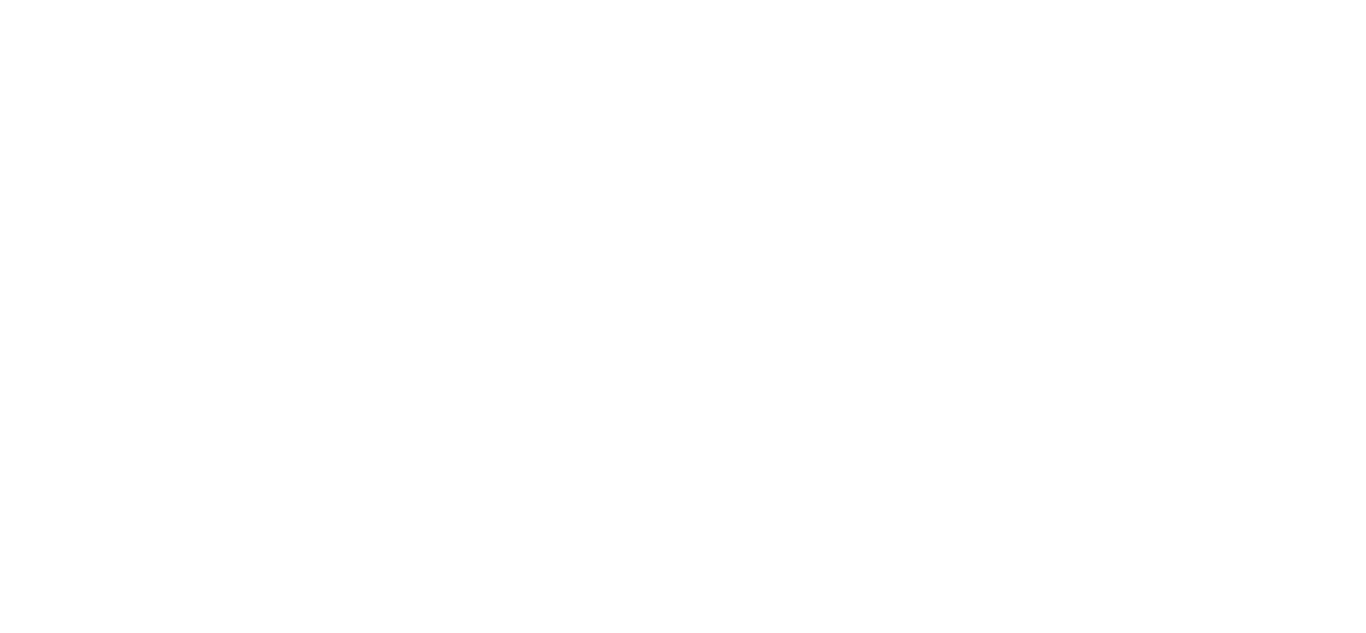 scroll, scrollTop: 0, scrollLeft: 0, axis: both 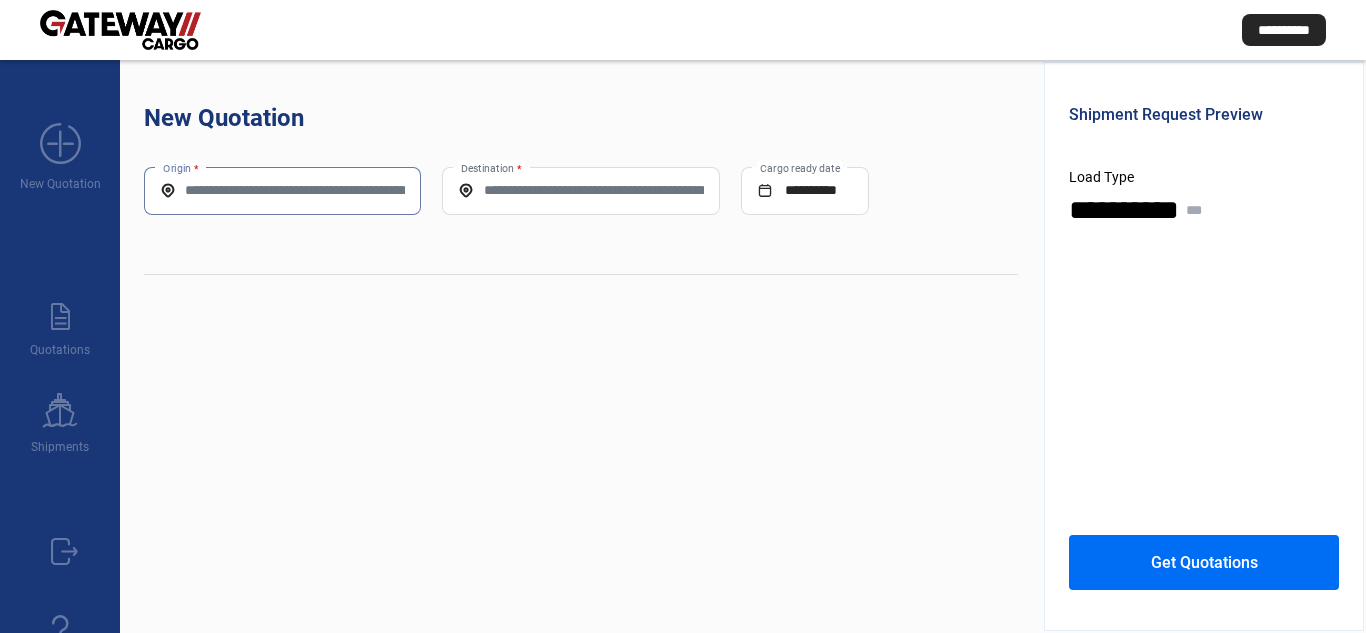 drag, startPoint x: 291, startPoint y: 188, endPoint x: 302, endPoint y: 188, distance: 11 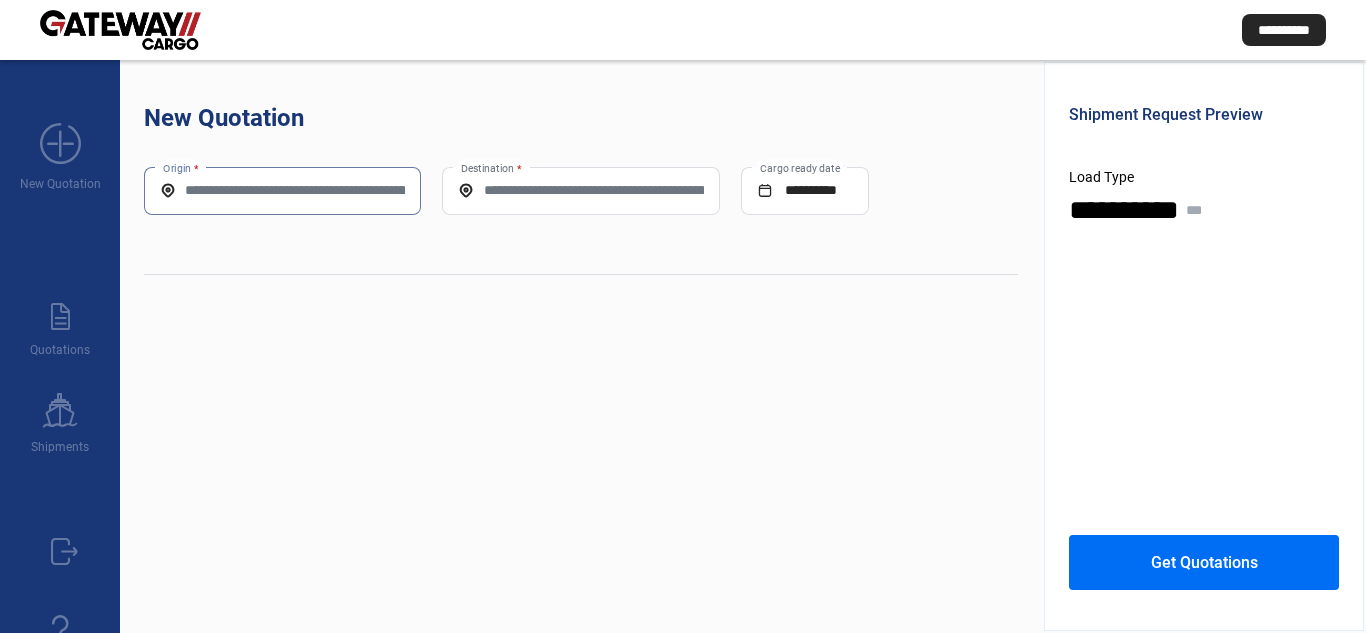 click on "Origin *" at bounding box center (282, 190) 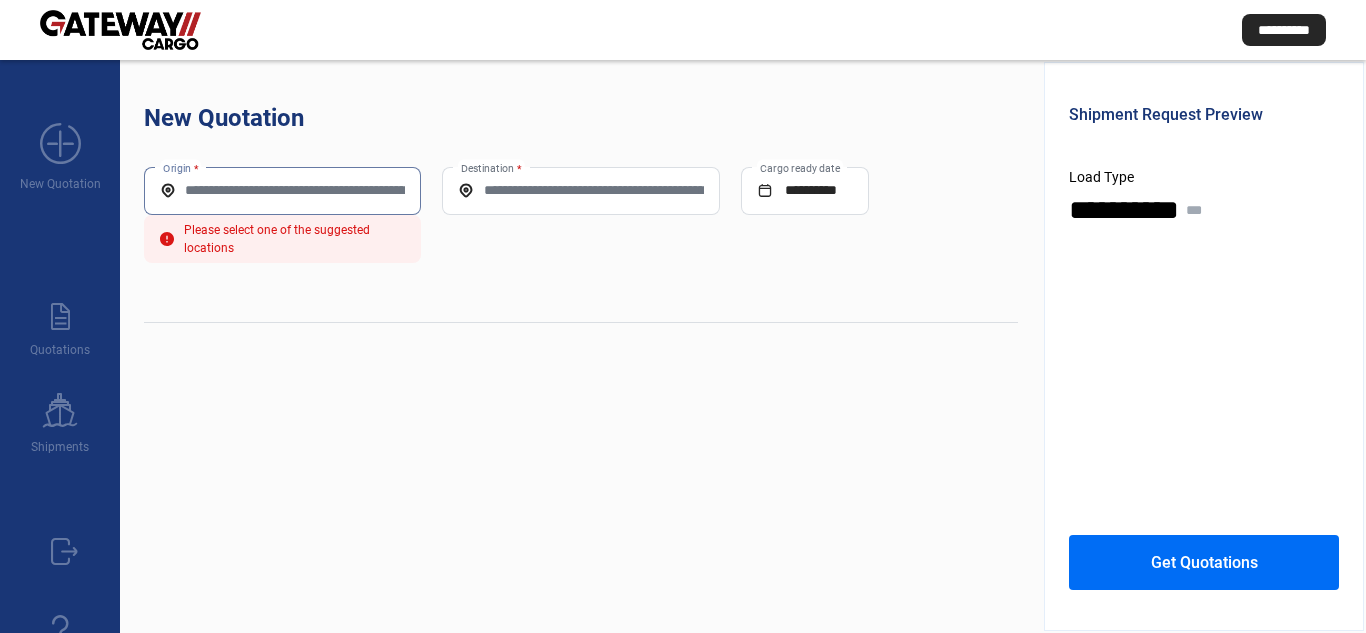 paste on "**********" 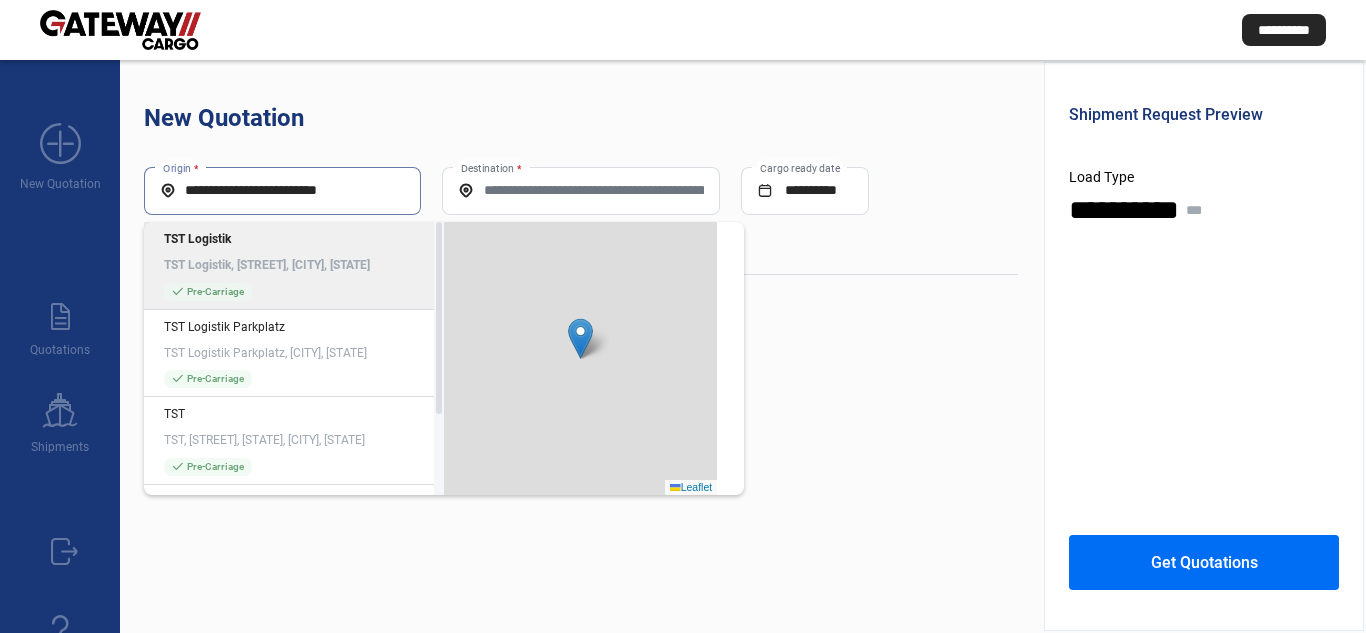 paste on "**********" 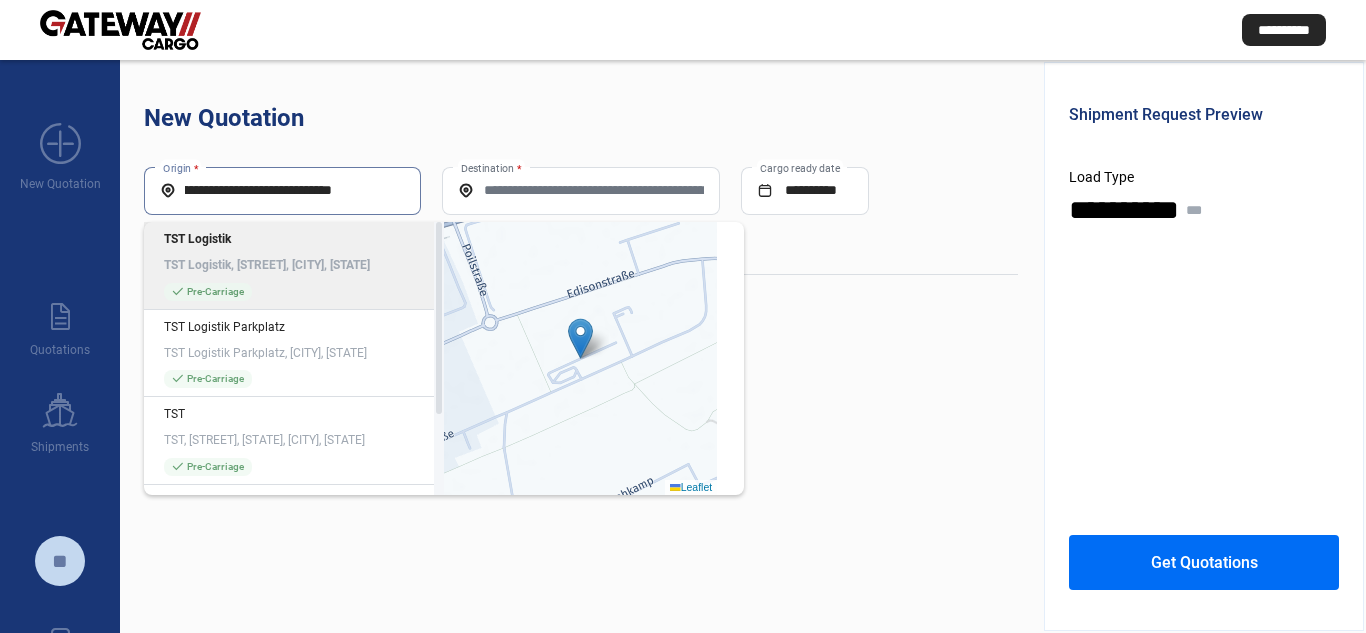 scroll, scrollTop: 0, scrollLeft: 43, axis: horizontal 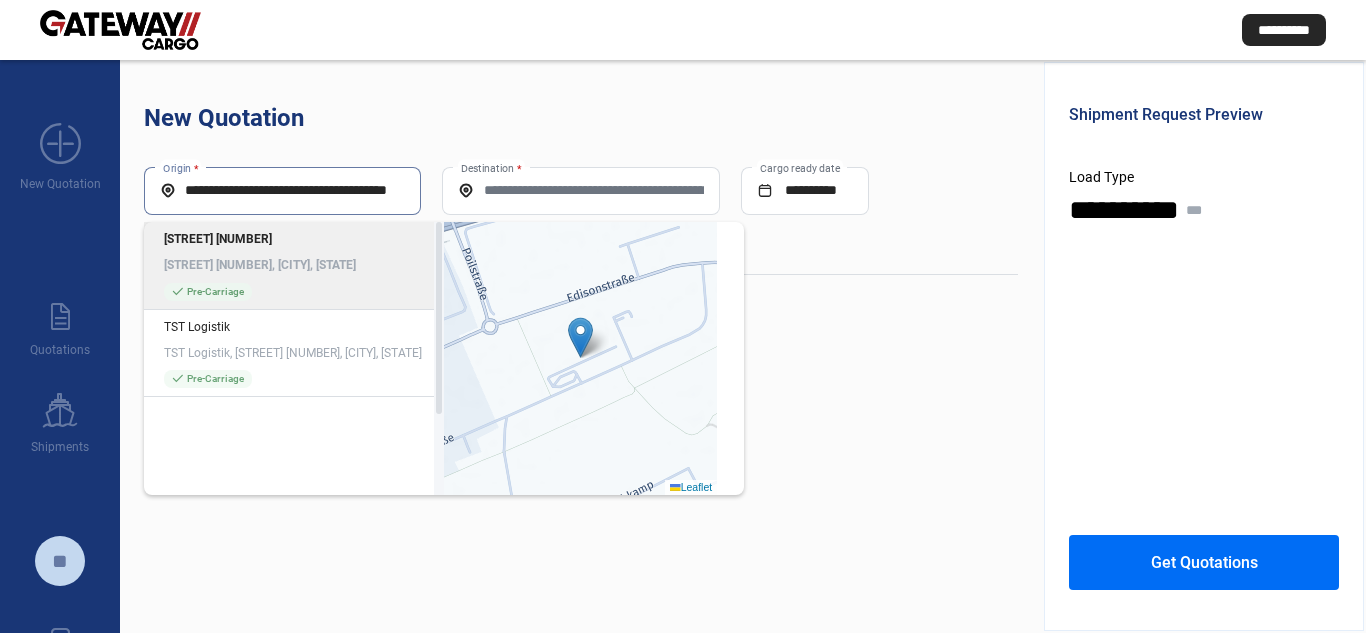type on "**********" 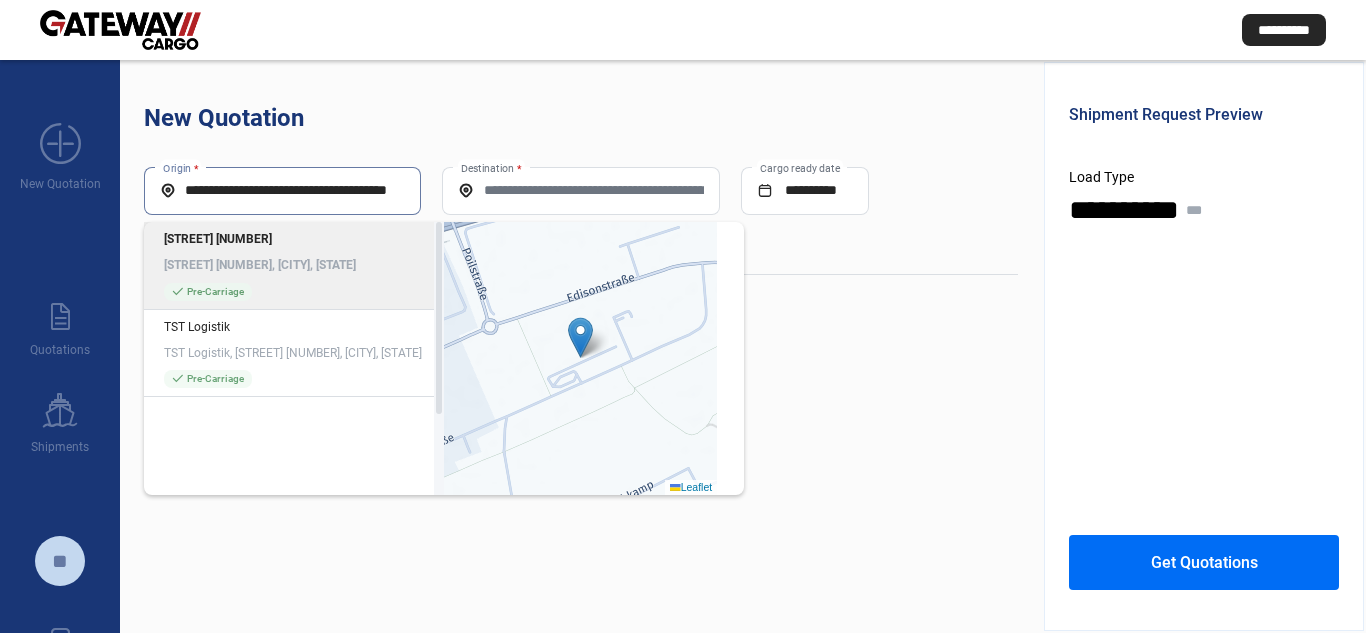 scroll, scrollTop: 0, scrollLeft: 0, axis: both 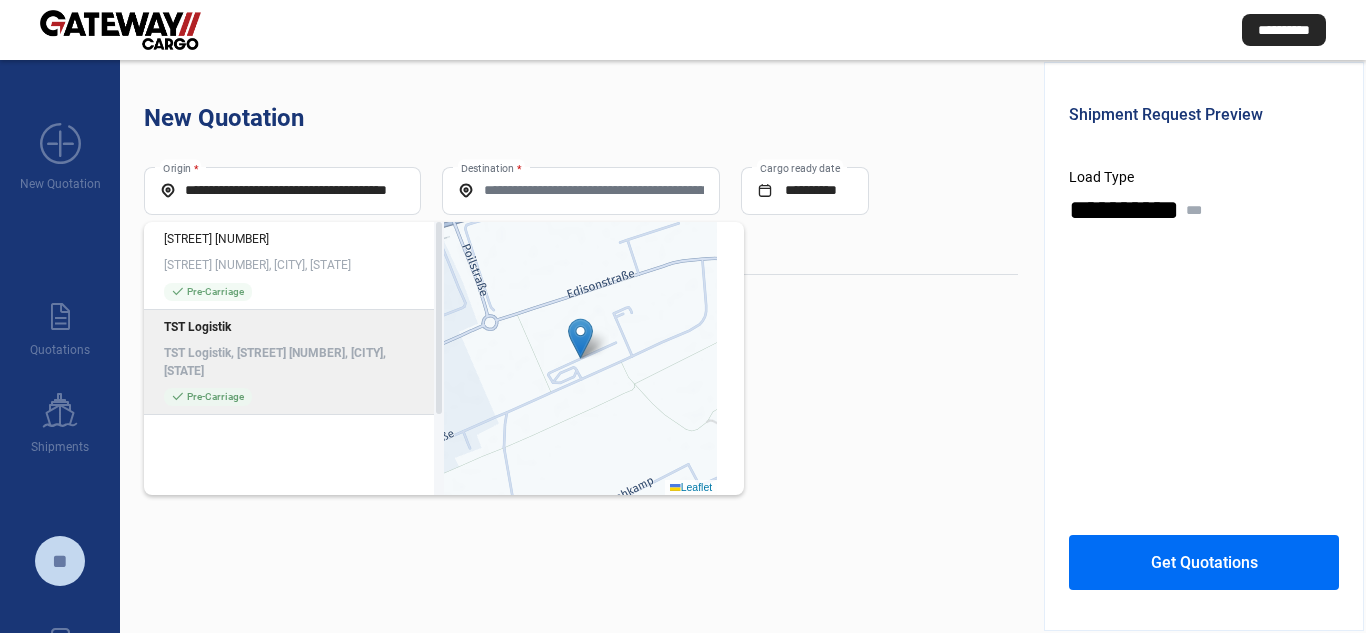 click on "TST Logistik, [STREET] [NUMBER], [CITY], [STATE]" at bounding box center [294, 362] 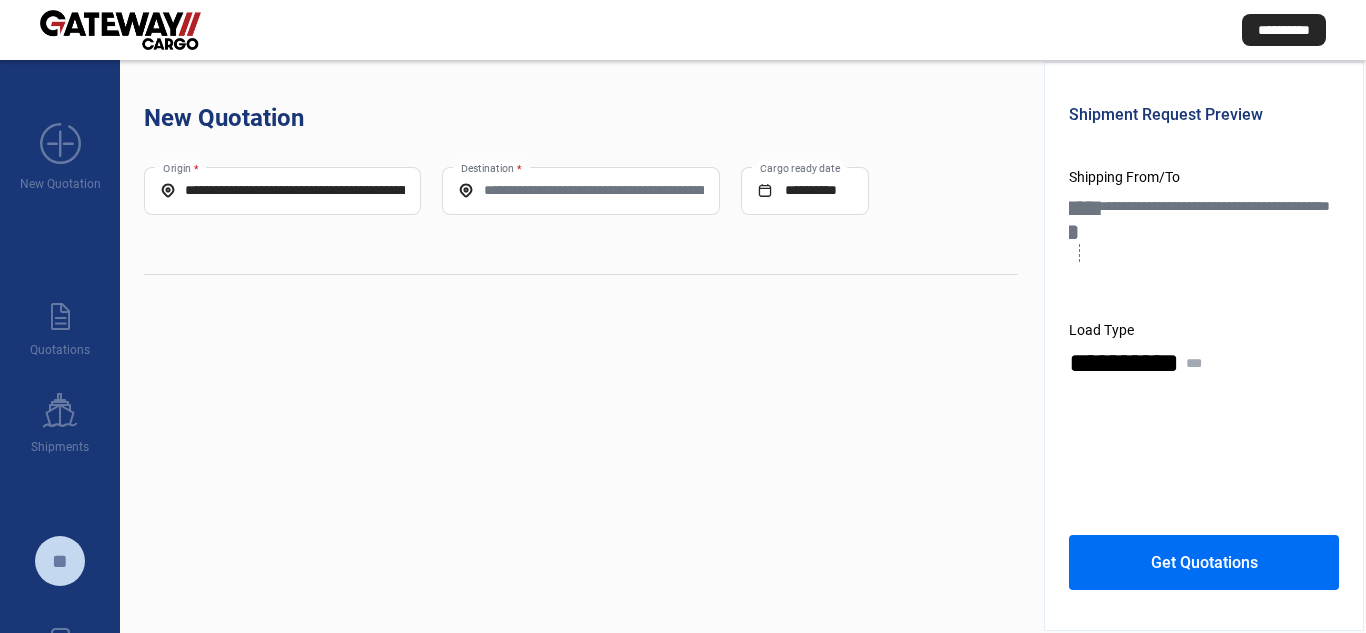 click on "Destination *" at bounding box center (580, 190) 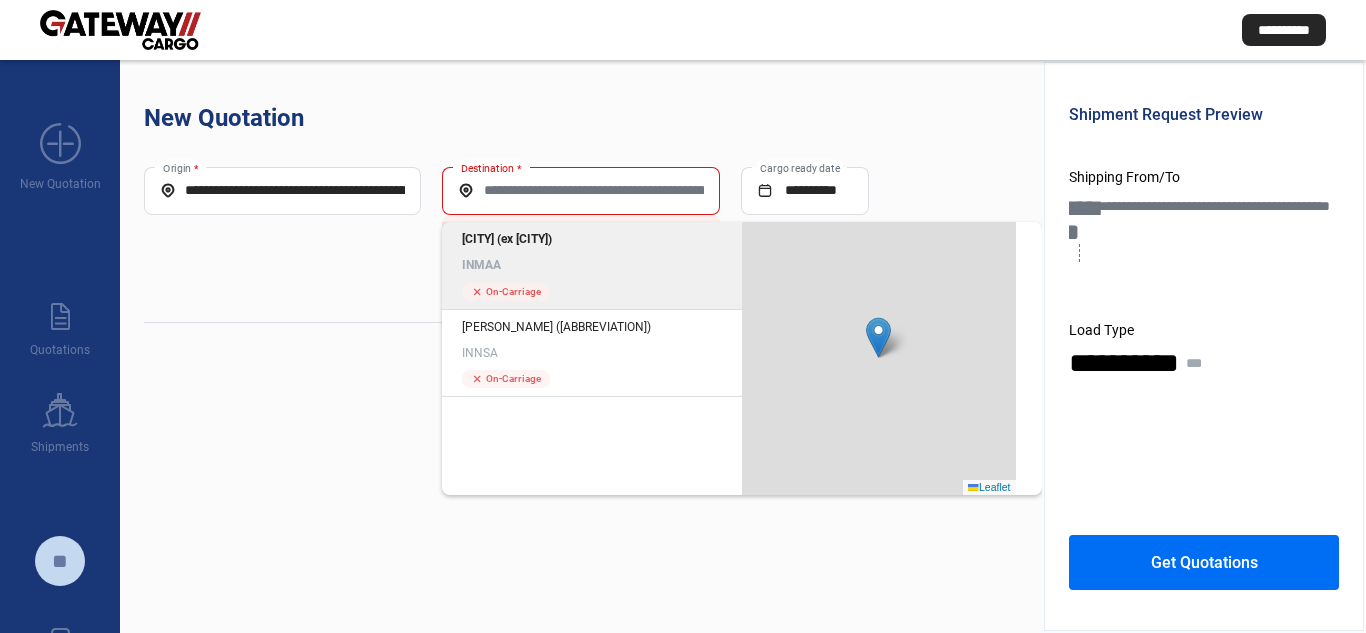 click on "[CITY] (ex [CITY]) INMAA cross On-Carriage" at bounding box center (592, 266) 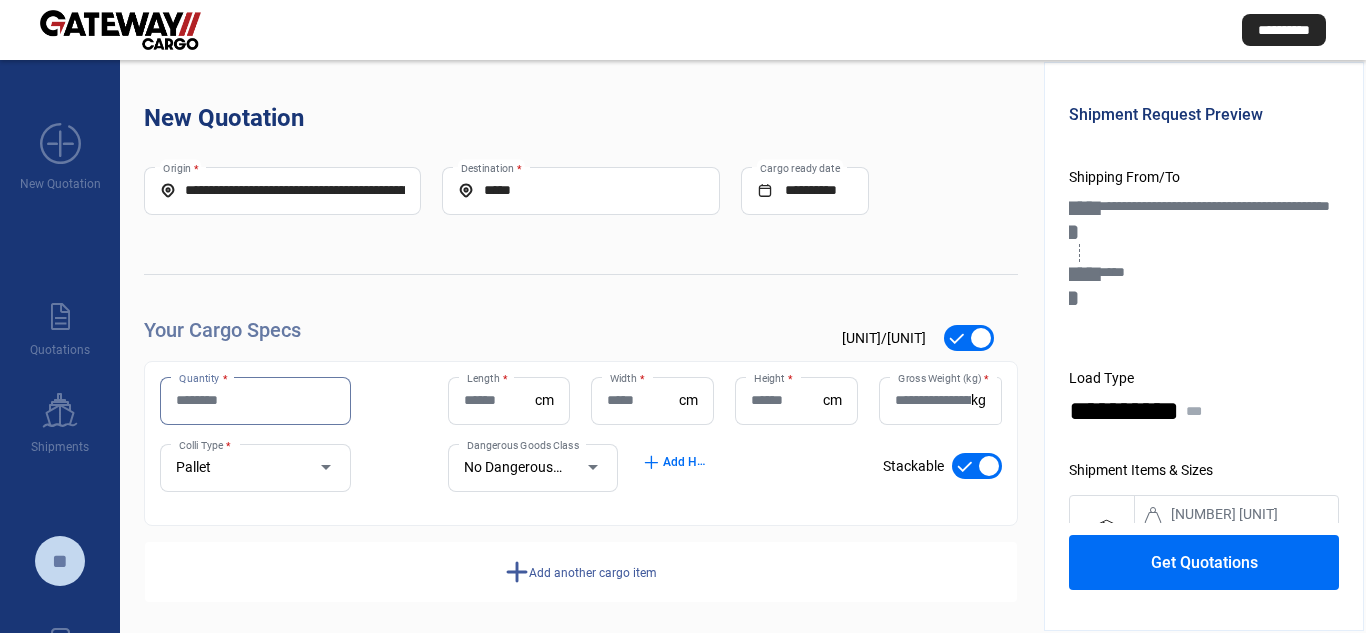 click on "Quantity *" at bounding box center (255, 400) 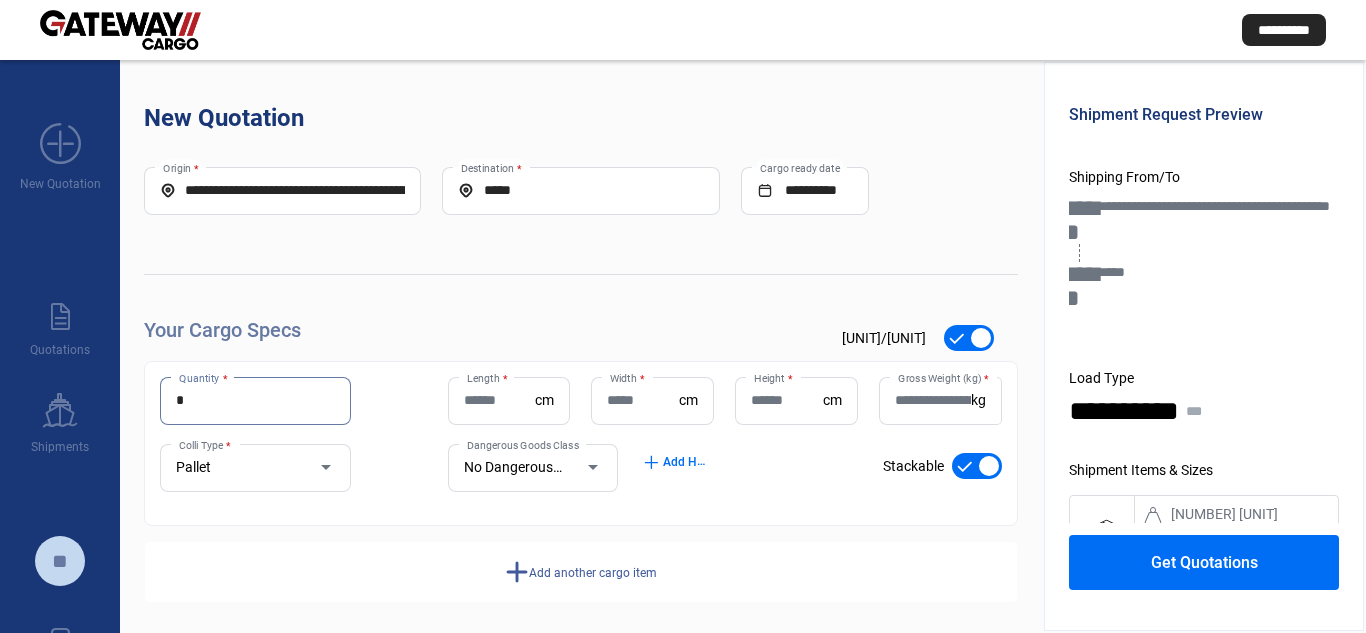 type on "*" 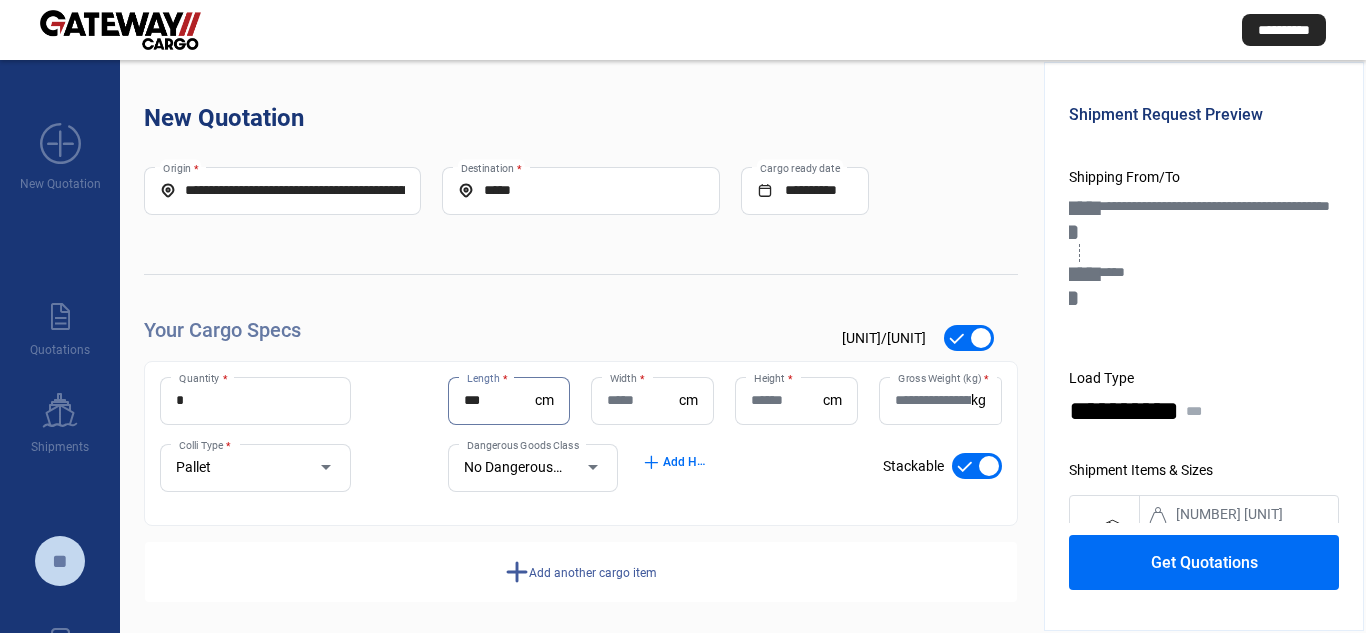 type on "***" 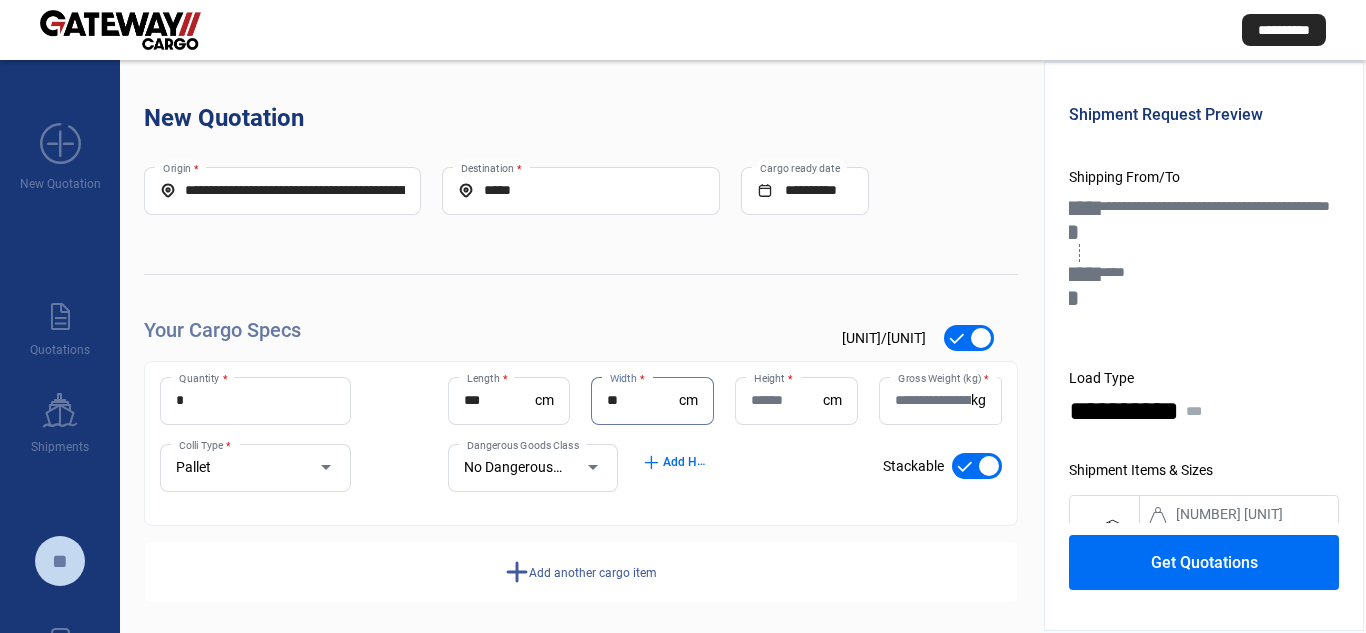 type on "**" 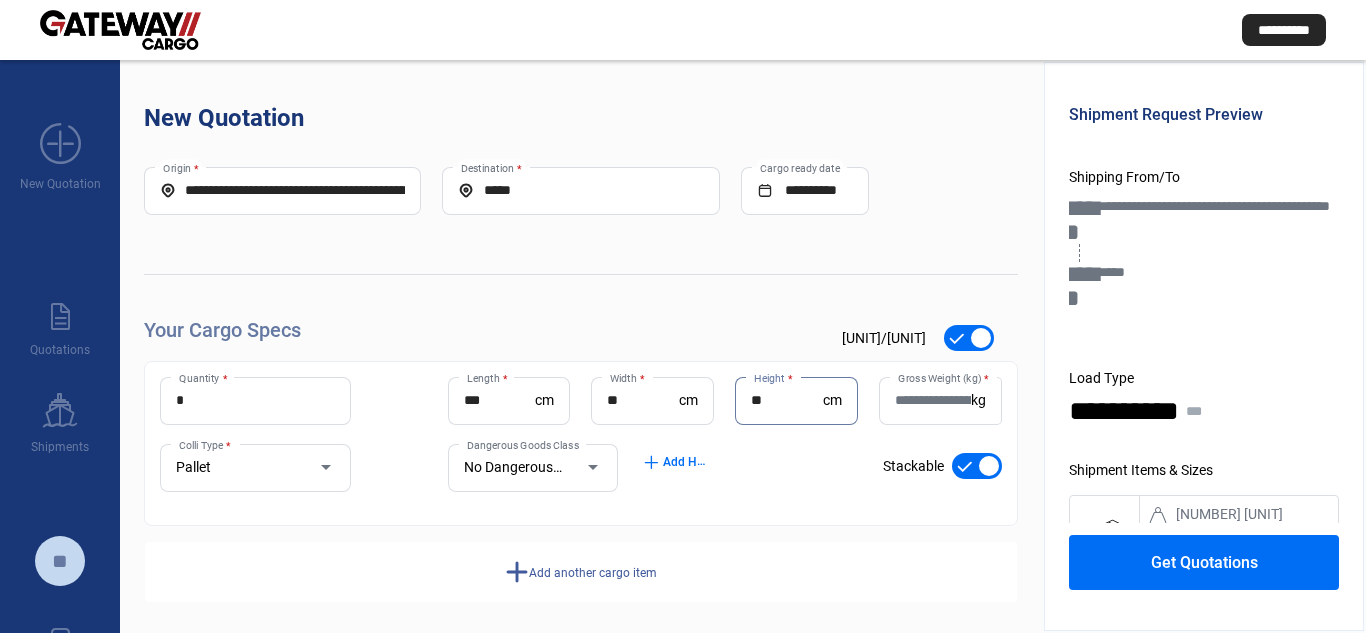 type on "**" 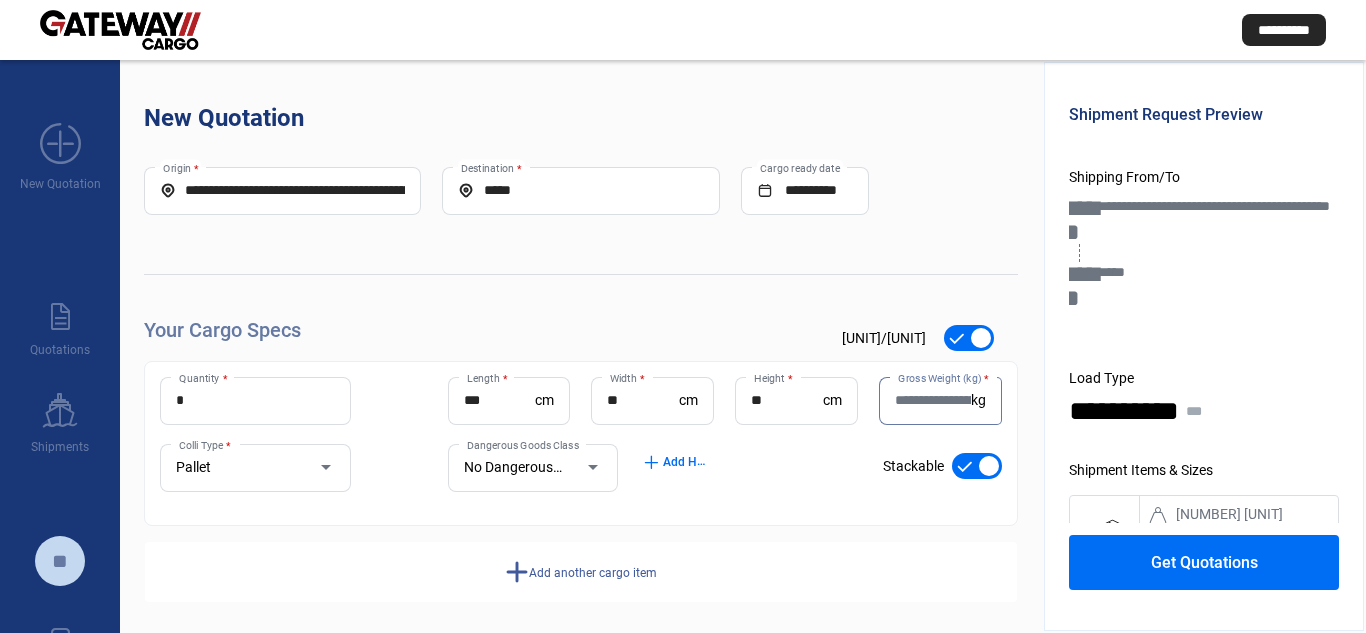 click on "Gross Weight (kg)  *" at bounding box center (933, 400) 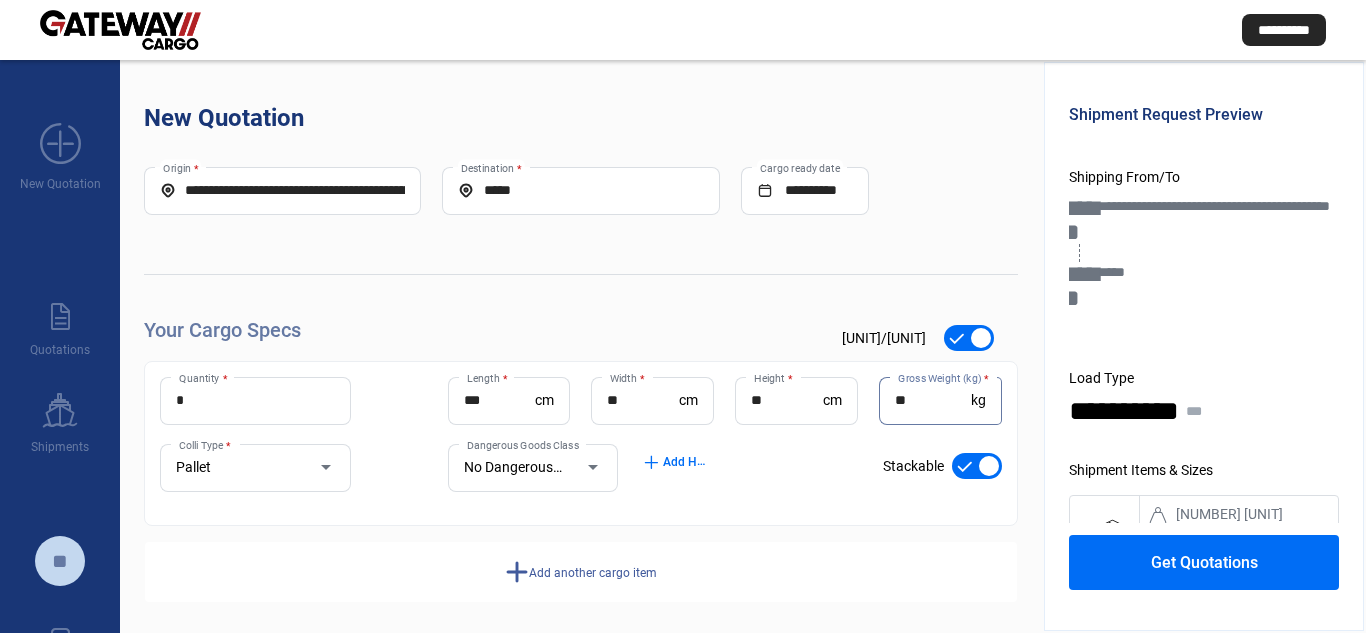 scroll, scrollTop: 10, scrollLeft: 0, axis: vertical 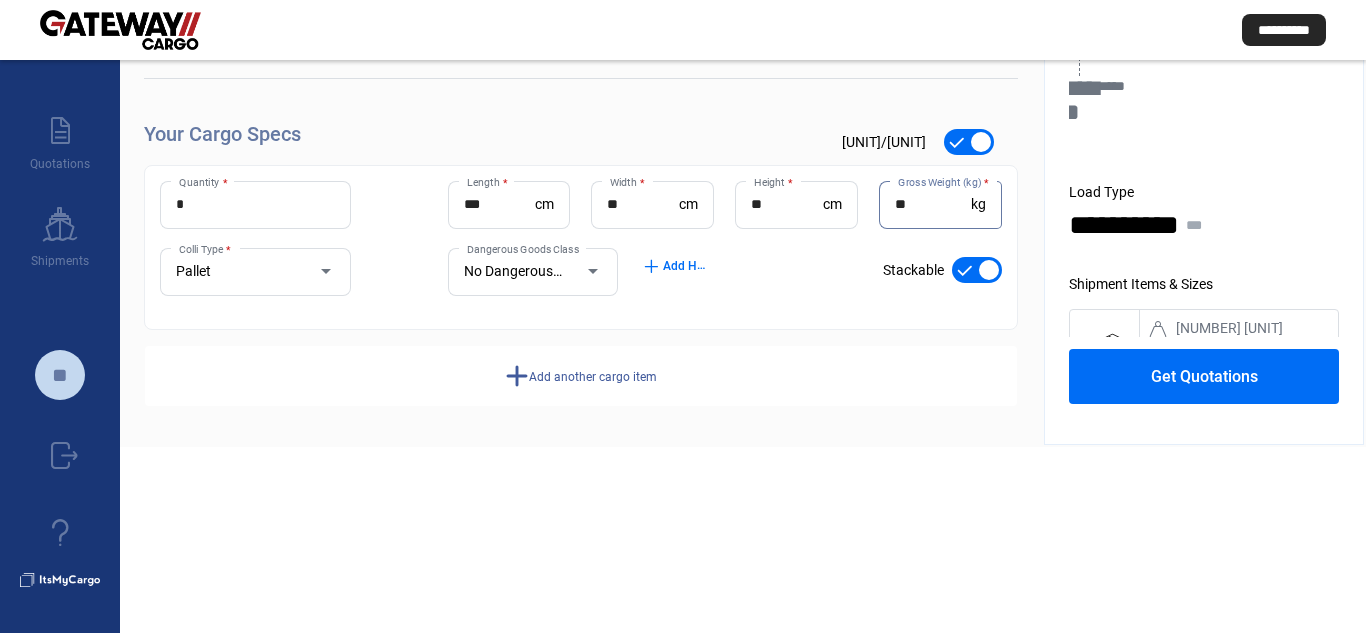 type on "**" 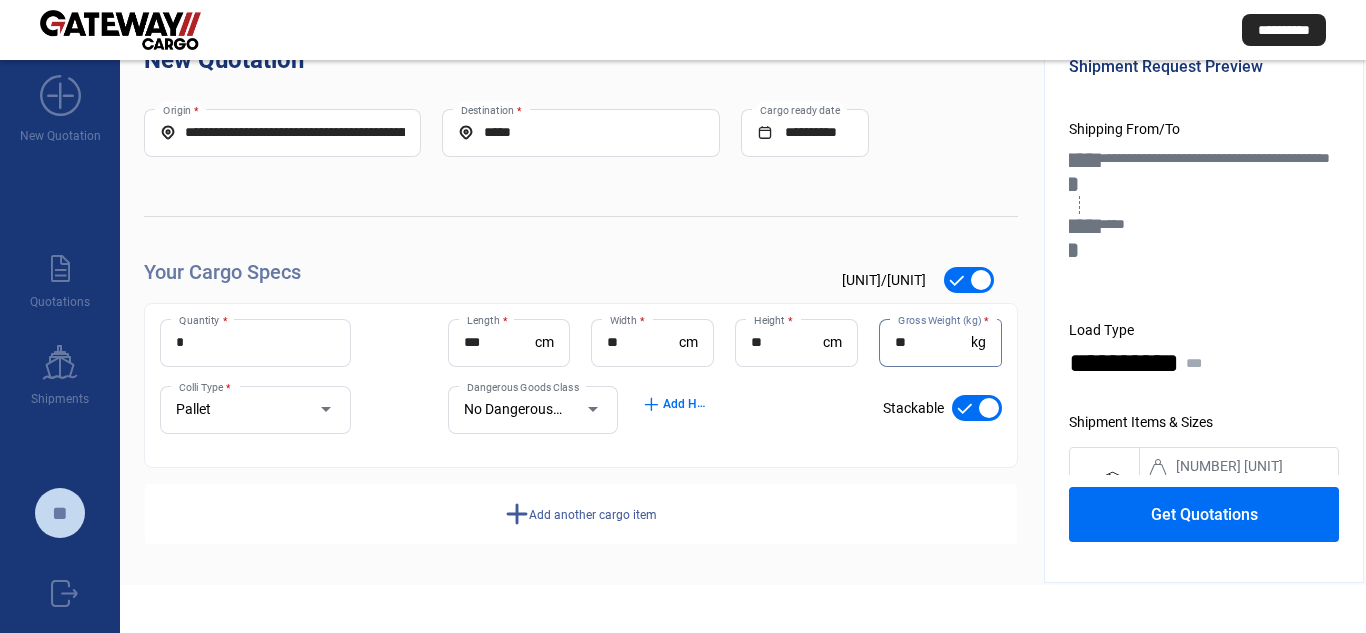 scroll, scrollTop: 0, scrollLeft: 0, axis: both 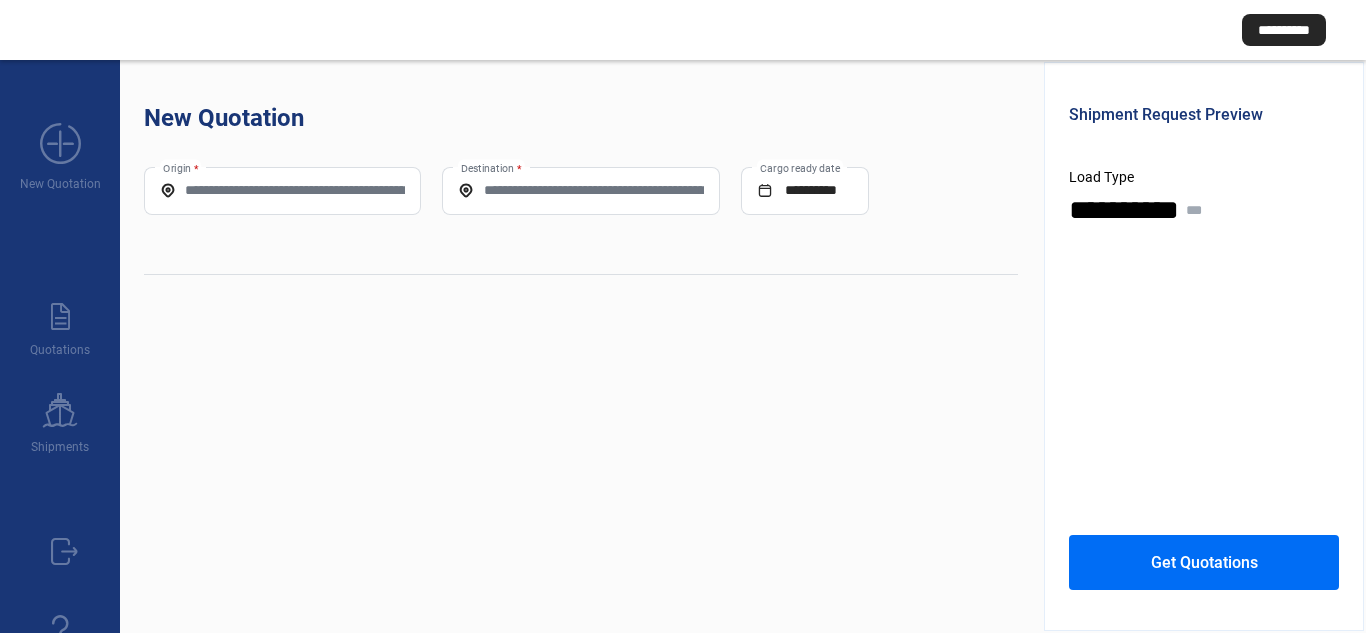 click on "Origin *" at bounding box center [282, 191] 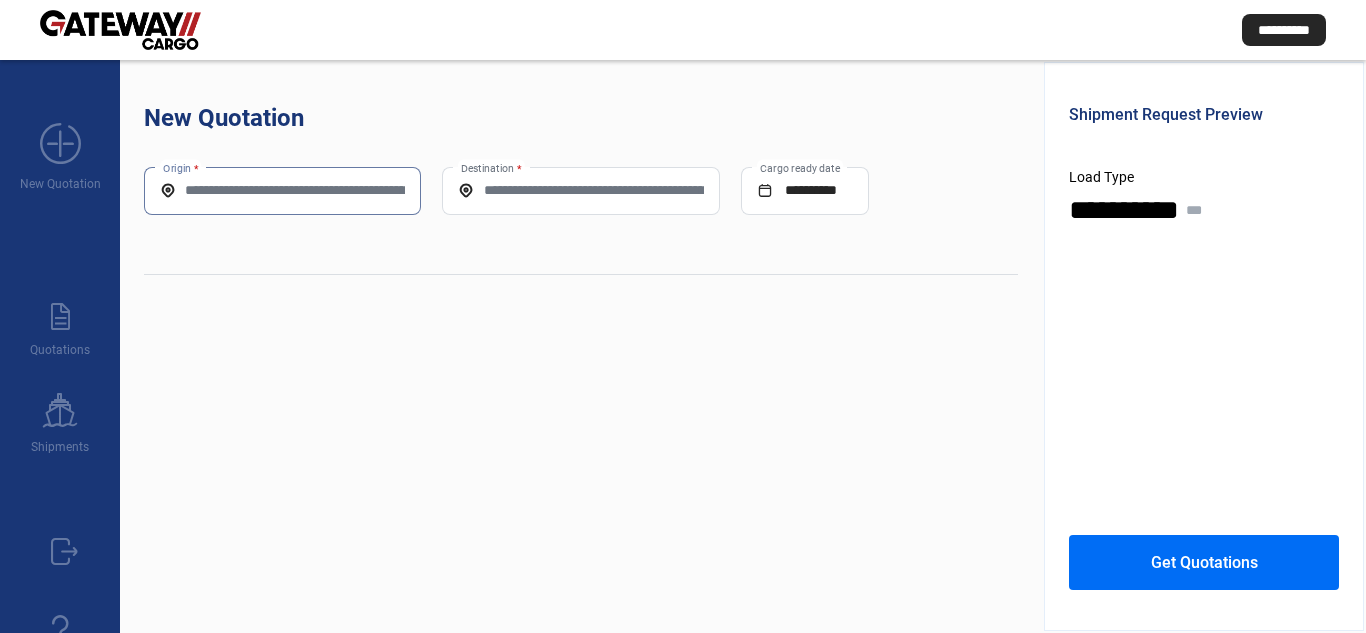 click on "Origin *" at bounding box center (282, 190) 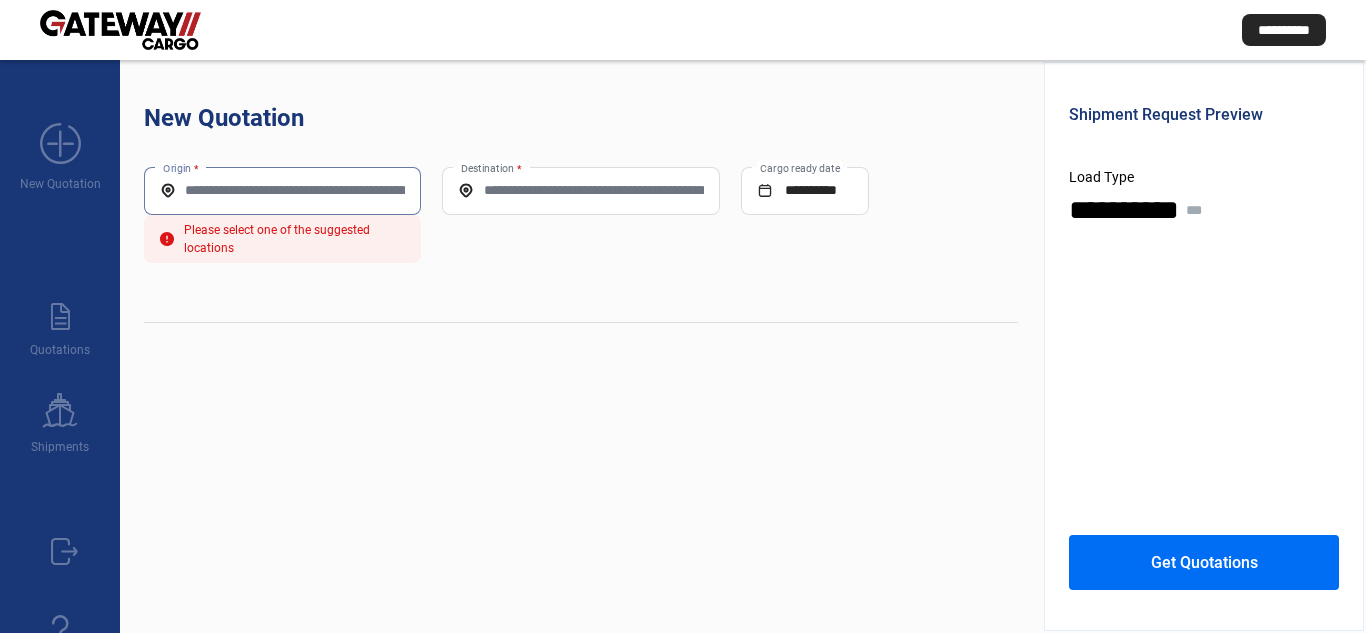 click on "Origin *" at bounding box center (282, 190) 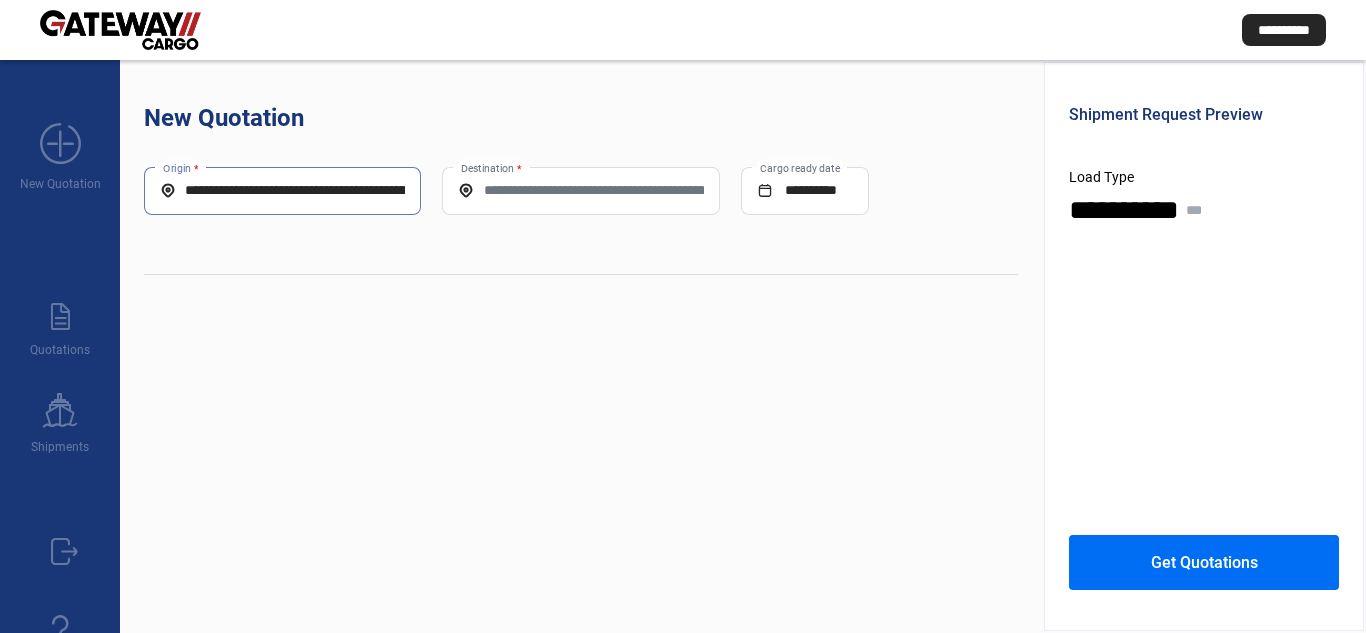 scroll, scrollTop: 0, scrollLeft: 217, axis: horizontal 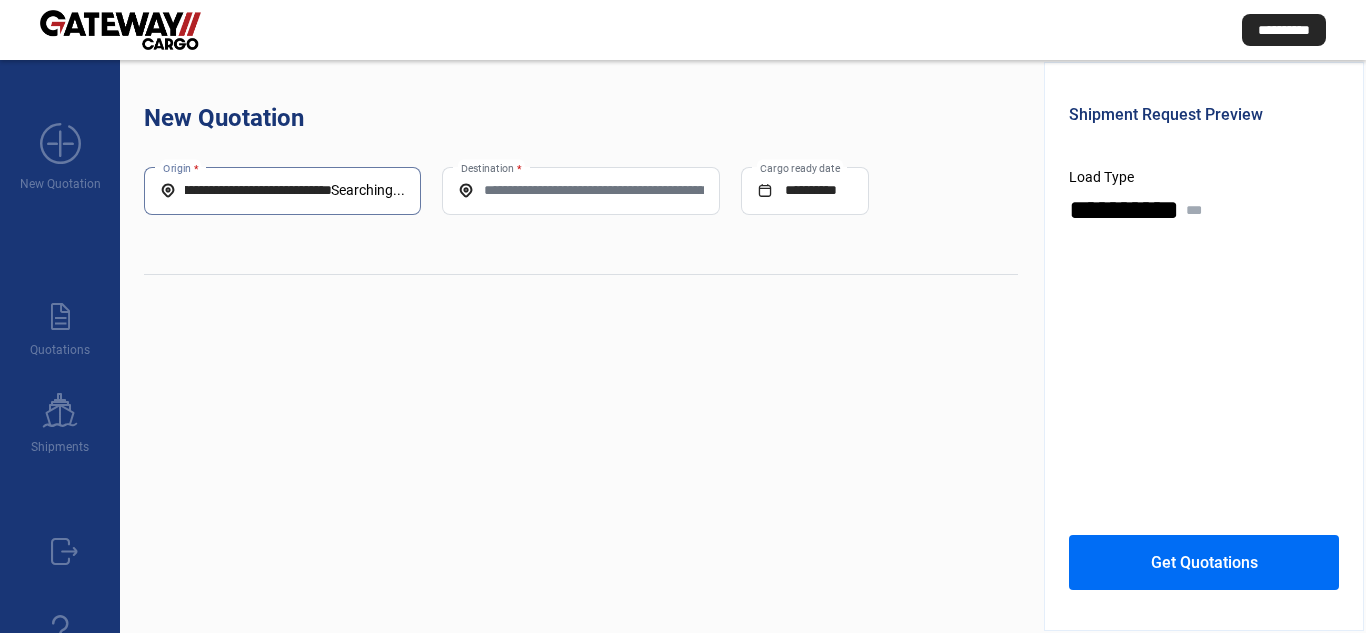 type on "**********" 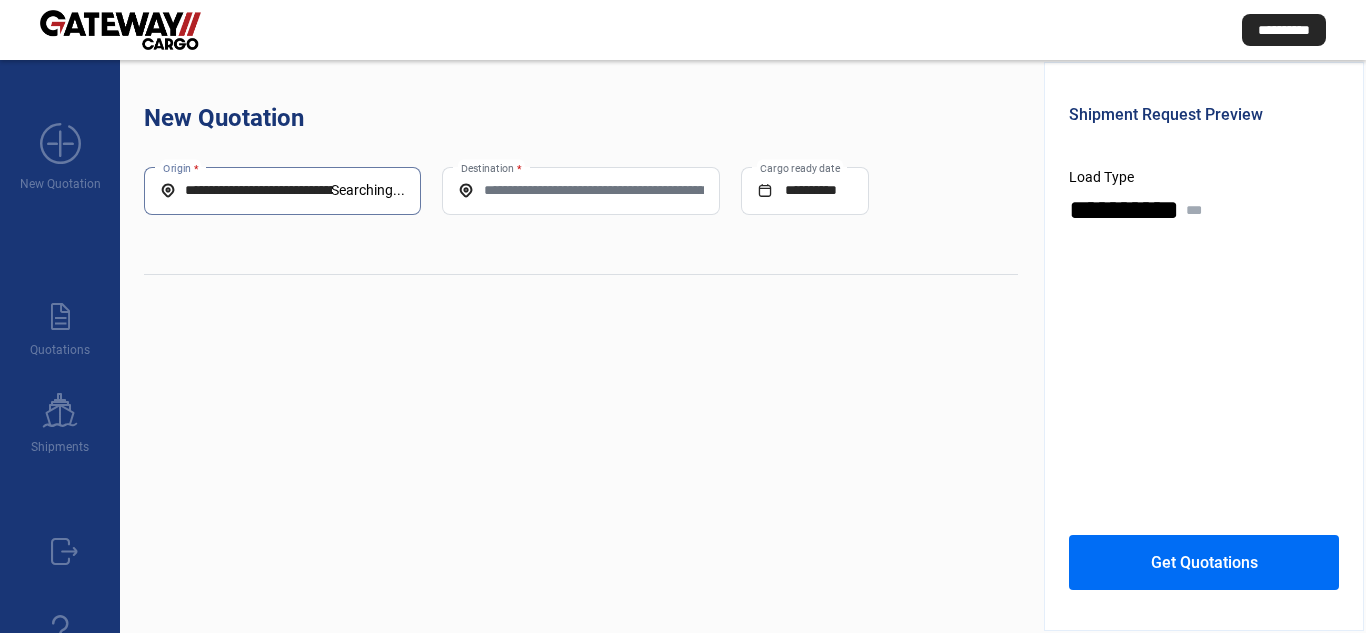 click on "Destination *" at bounding box center (580, 190) 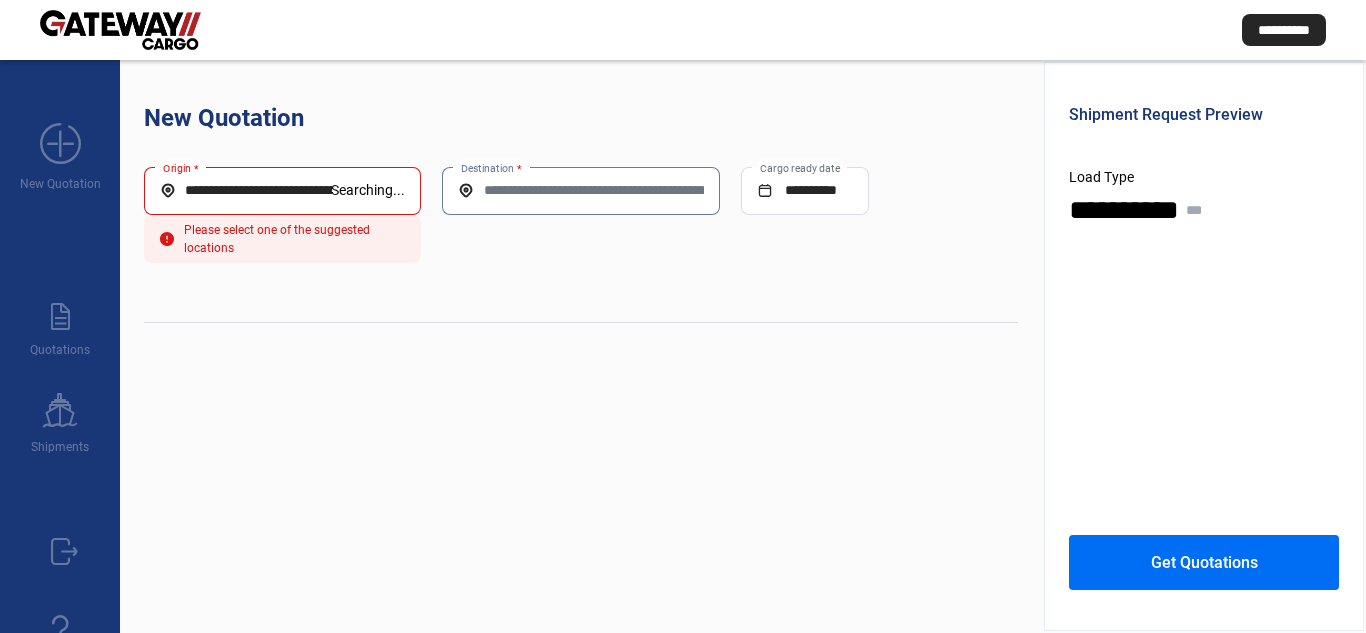 click on "Searching..." at bounding box center [368, 190] 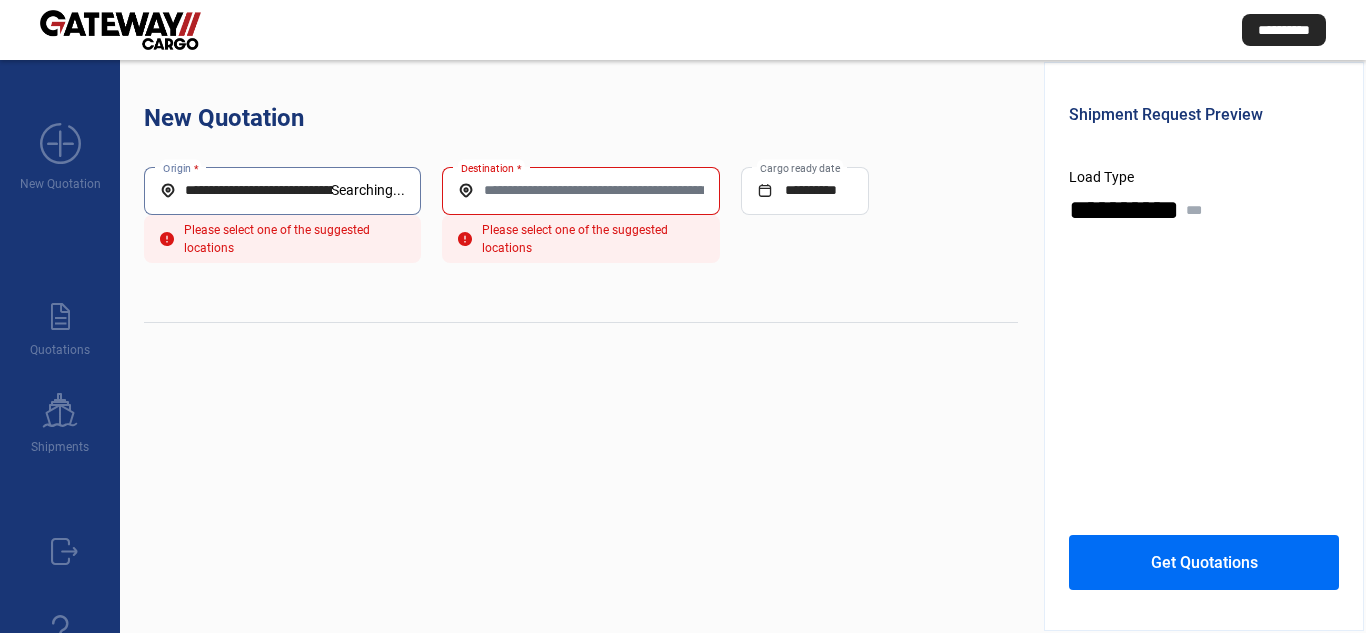 scroll, scrollTop: 0, scrollLeft: 290, axis: horizontal 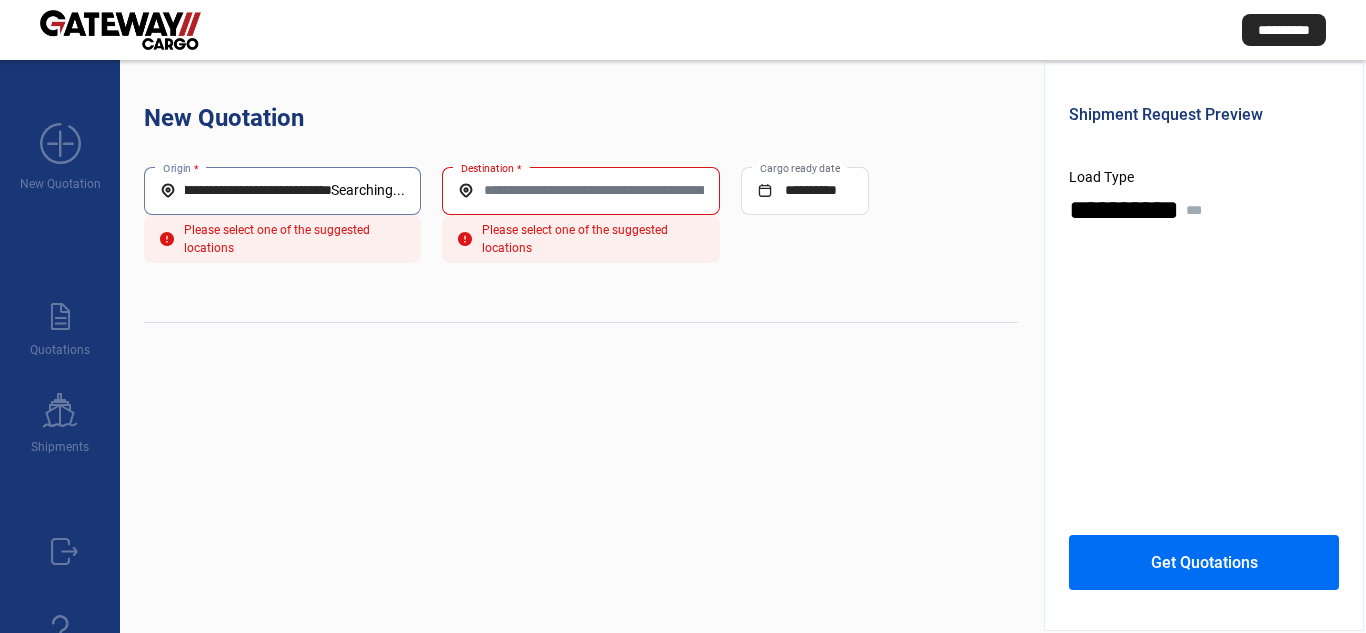 click on "**********" at bounding box center (246, 190) 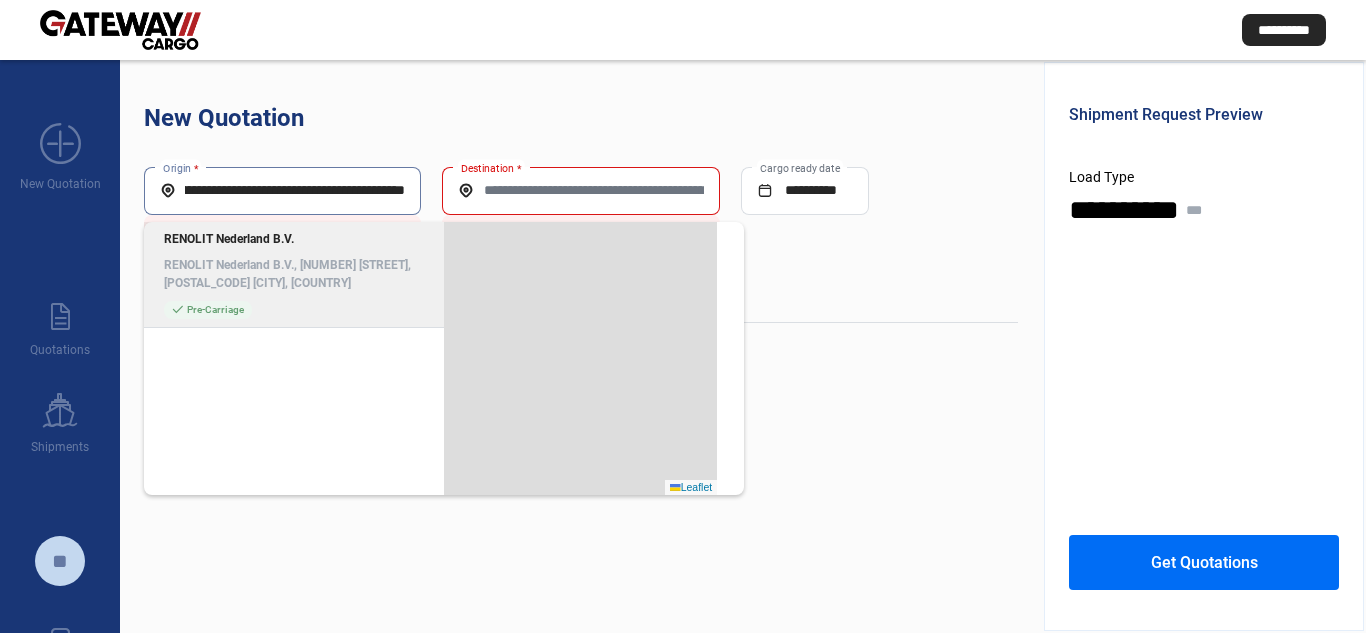 scroll, scrollTop: 0, scrollLeft: 217, axis: horizontal 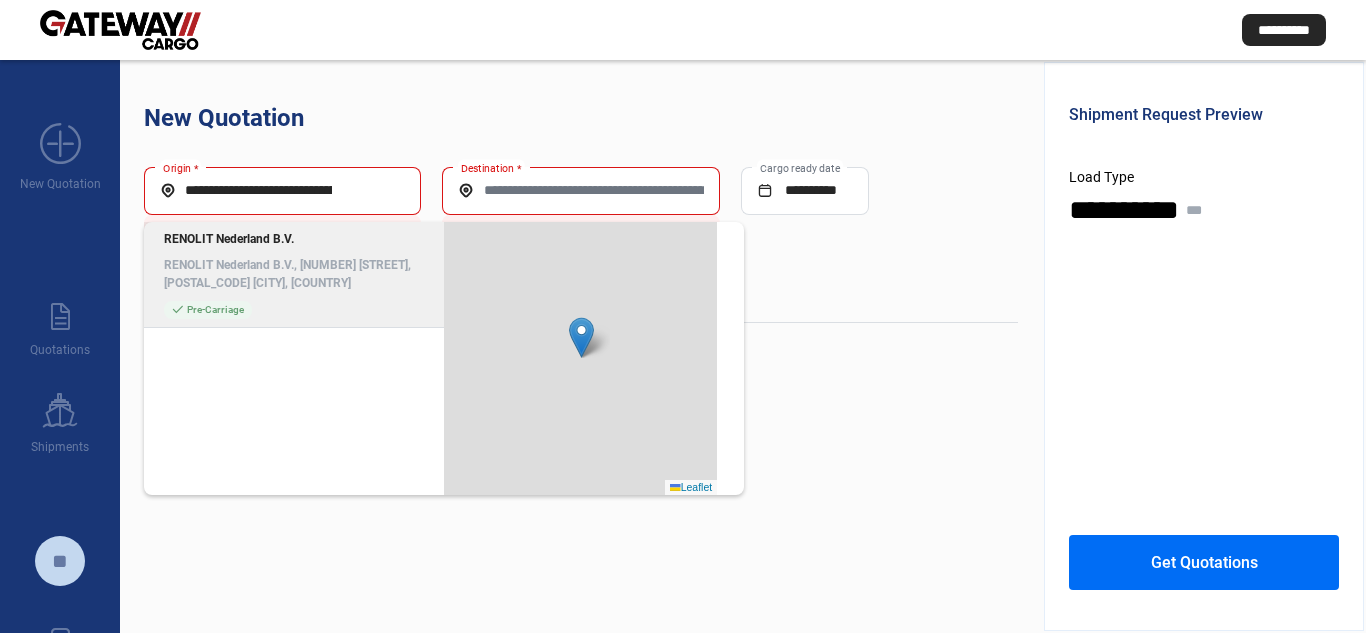 click on "RENOLIT Nederland B.V., Flevolaan 1, 1601 MA Enkhuizen, Netherlands" at bounding box center [294, 274] 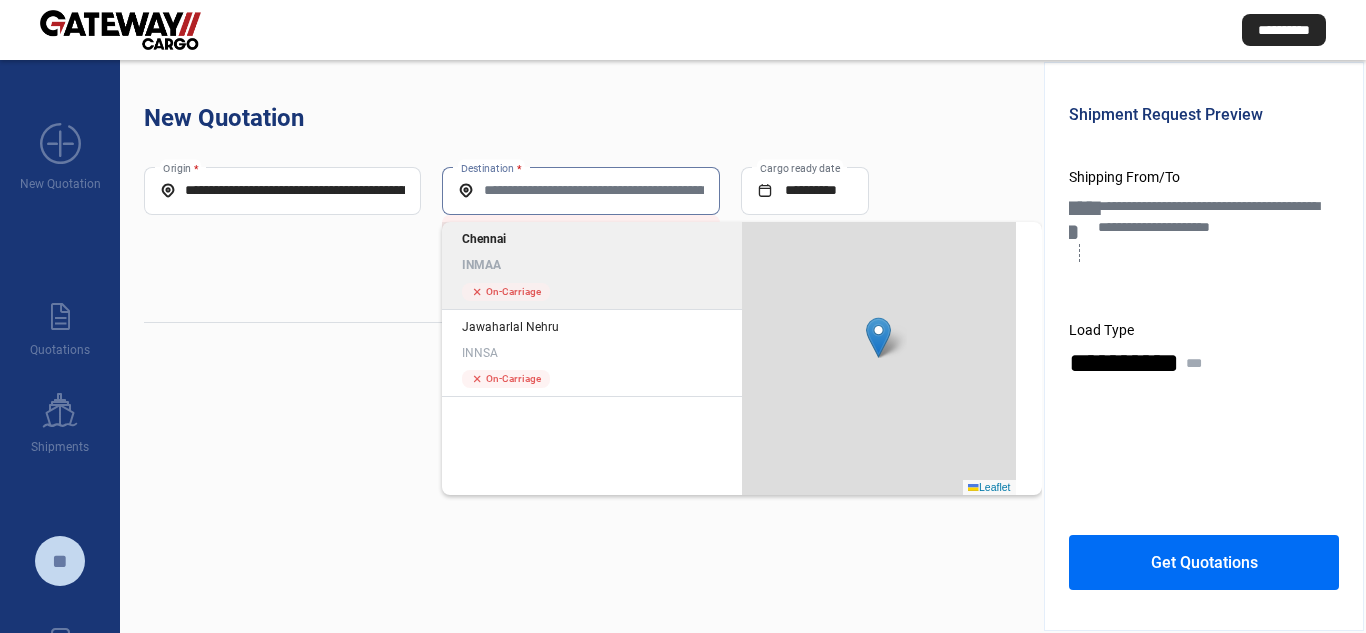 click on "Destination *" at bounding box center (580, 190) 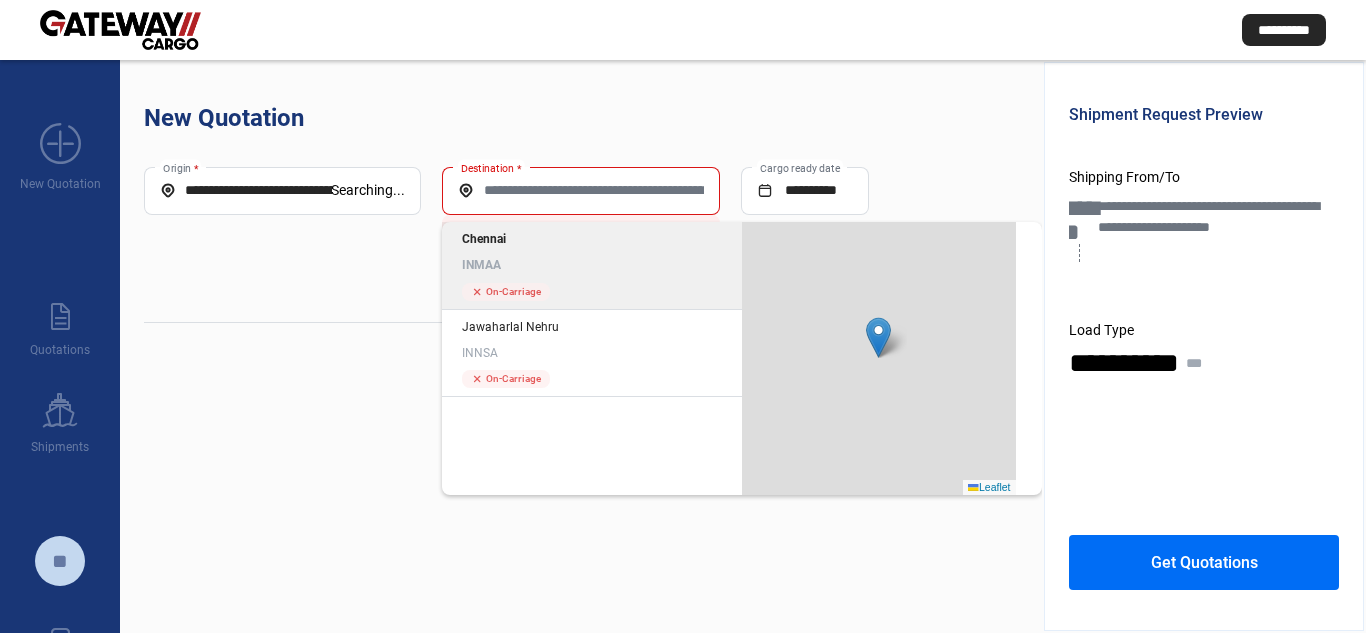 click on "INMAA" at bounding box center (592, 265) 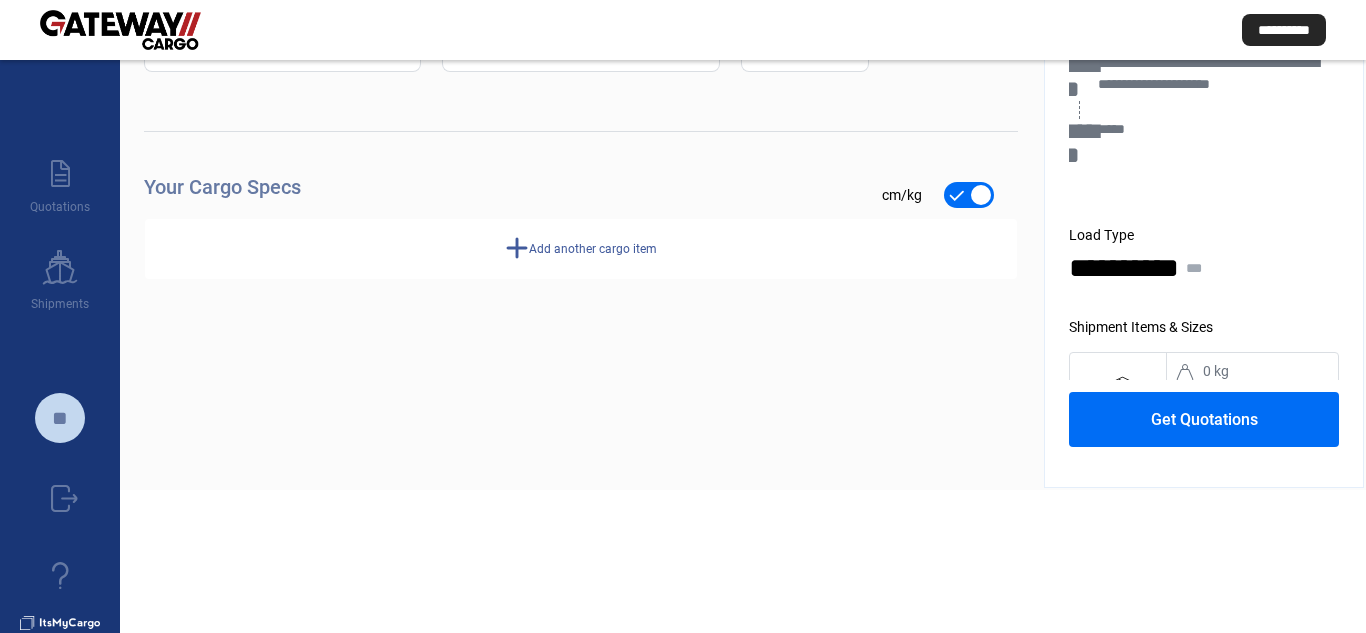 scroll, scrollTop: 186, scrollLeft: 0, axis: vertical 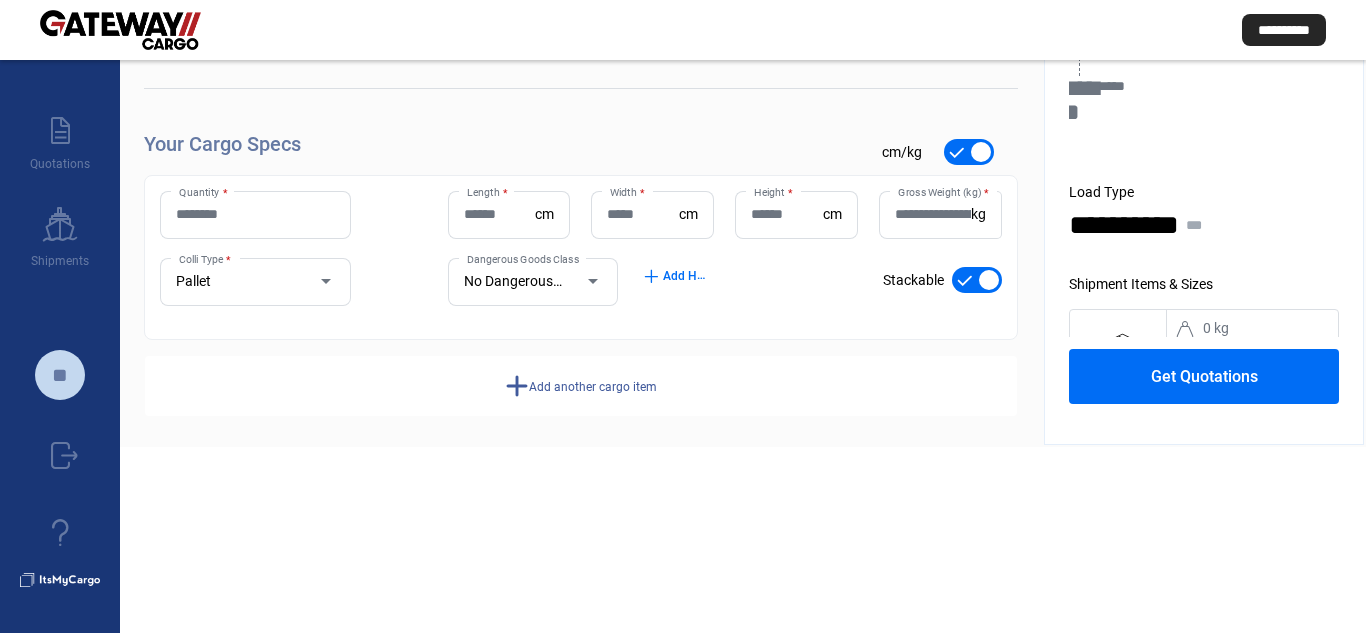 click on "Get Quotations" at bounding box center (1204, 376) 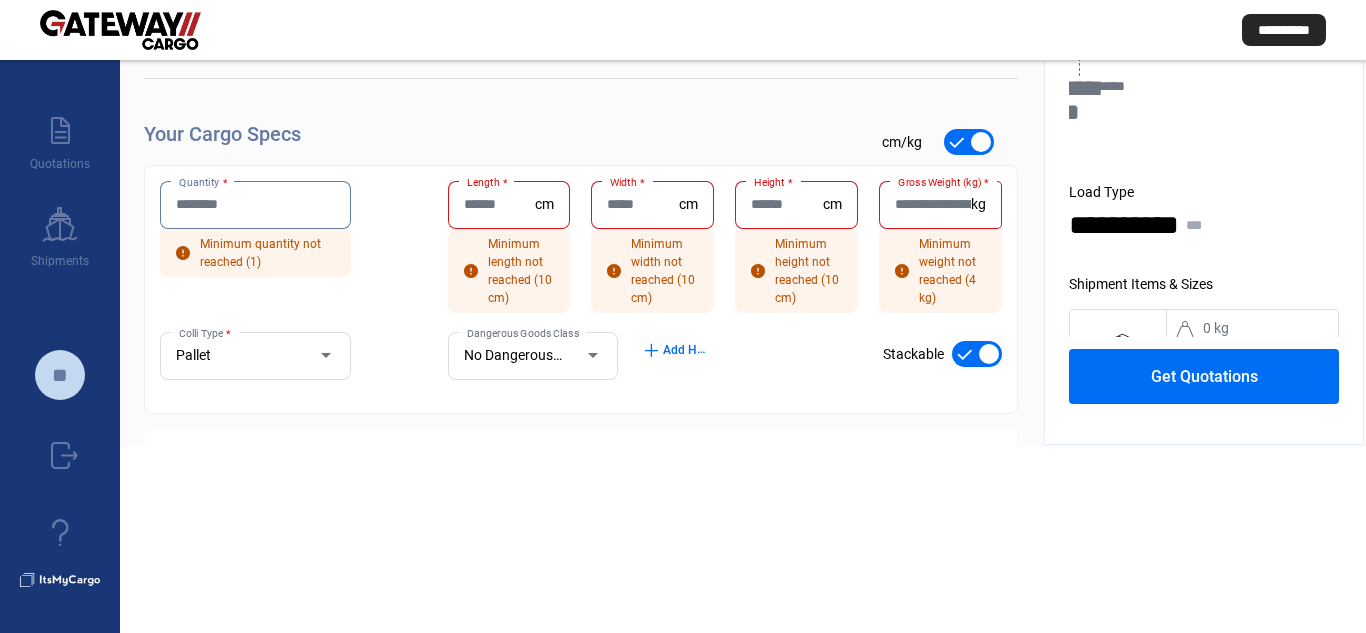 click on "Quantity *" at bounding box center (255, 204) 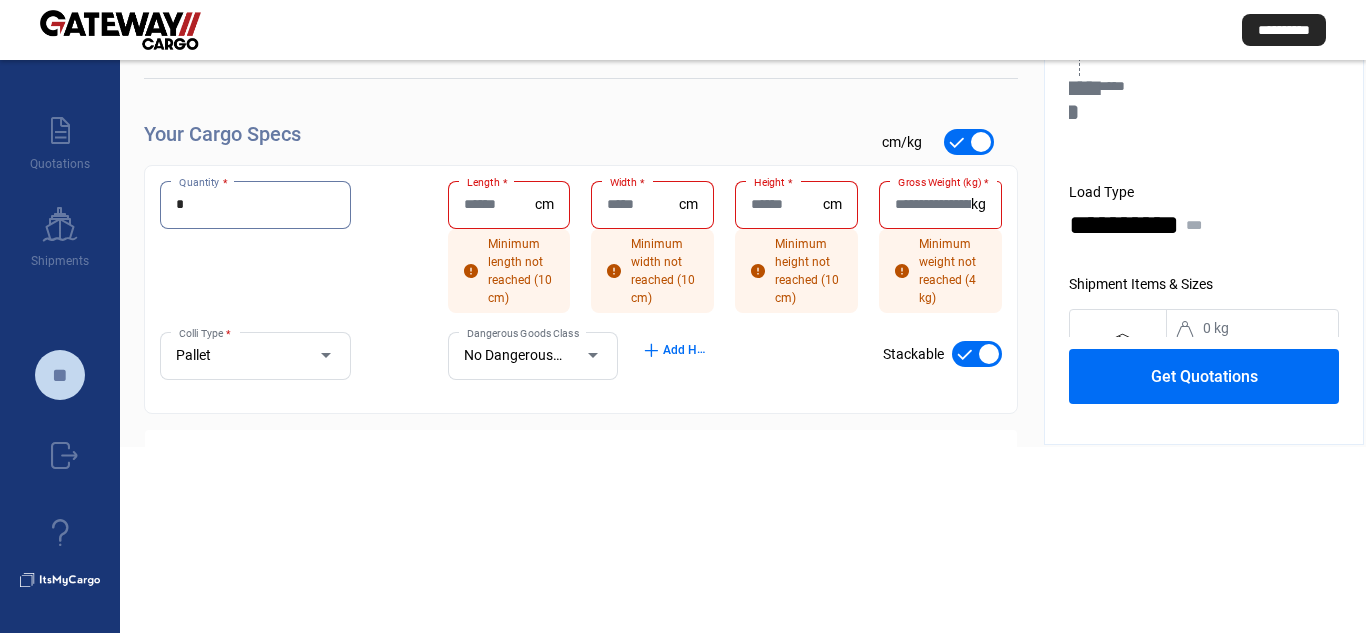 type on "*" 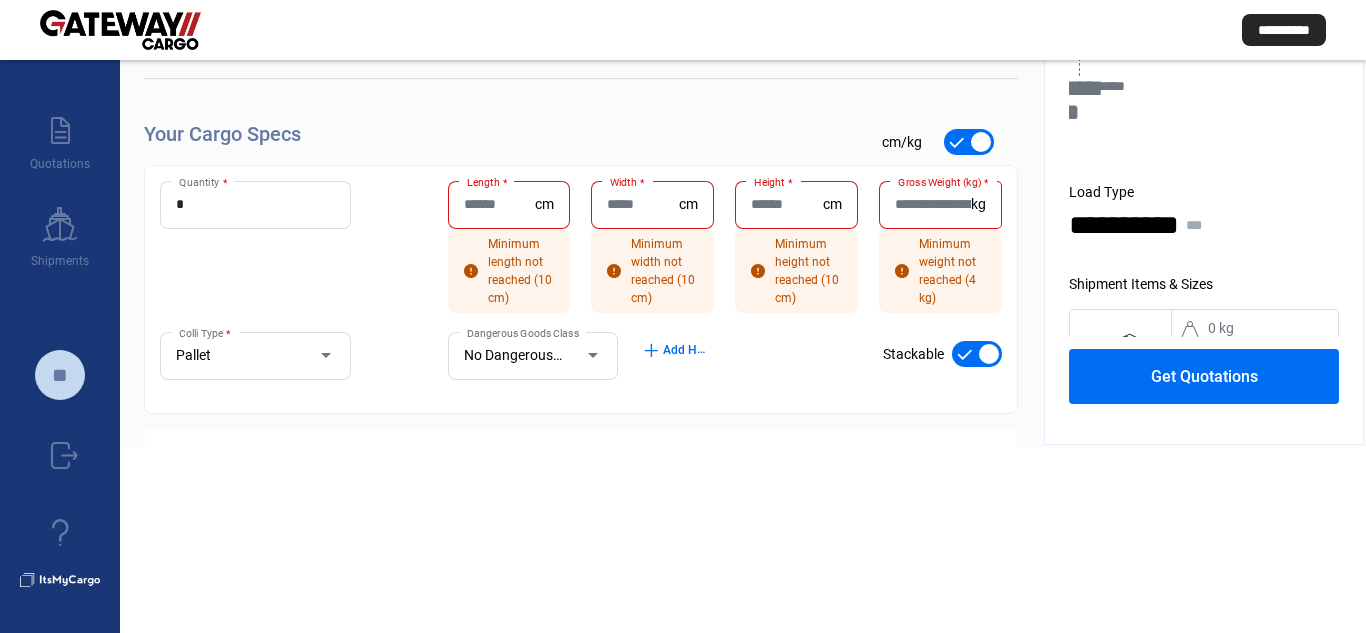 click on "Length  * cm" at bounding box center (509, 205) 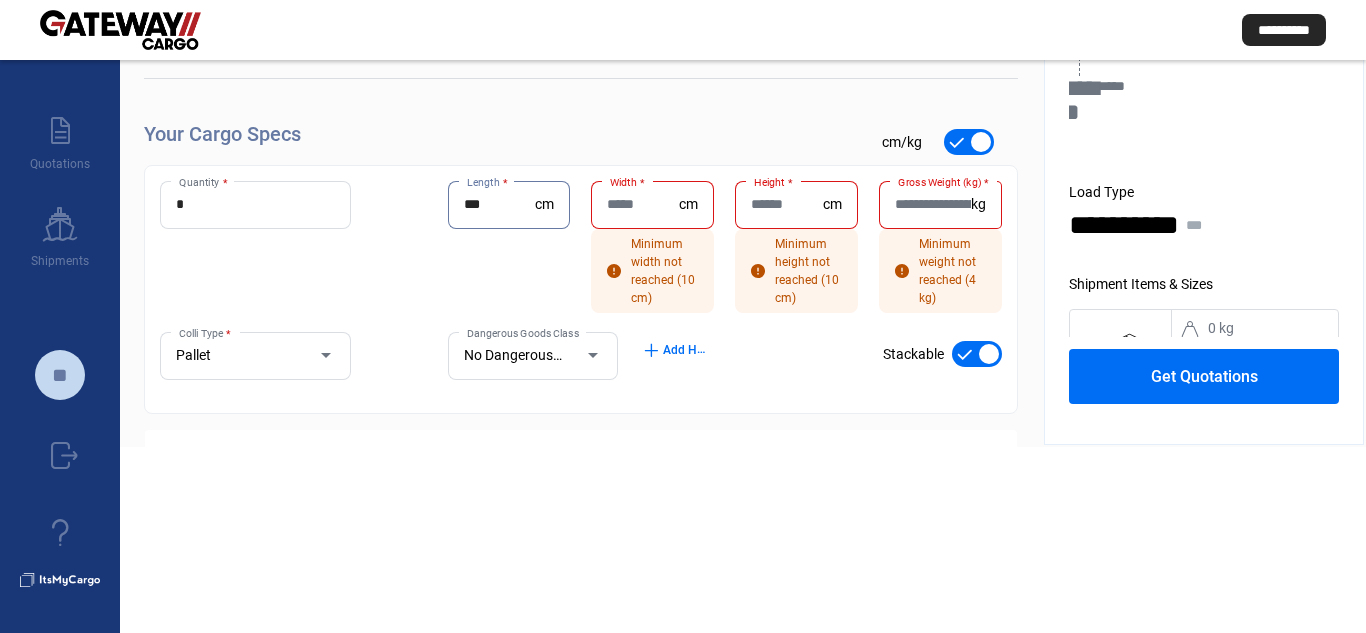 type on "***" 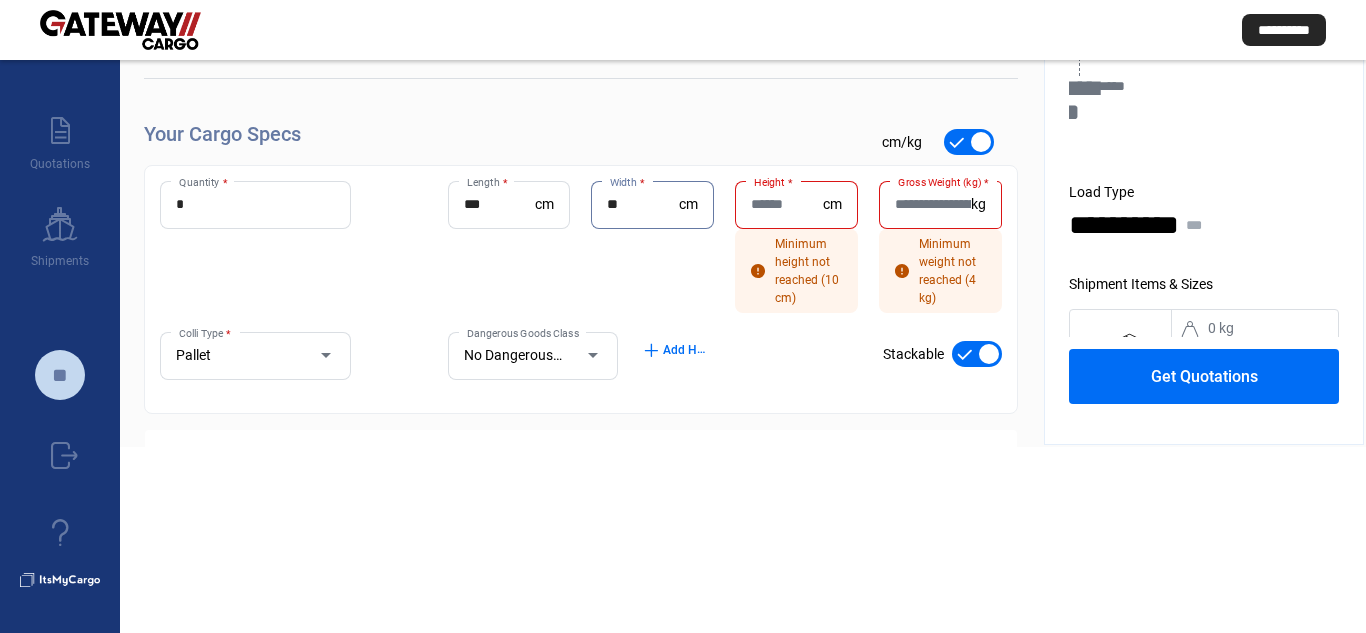 type on "**" 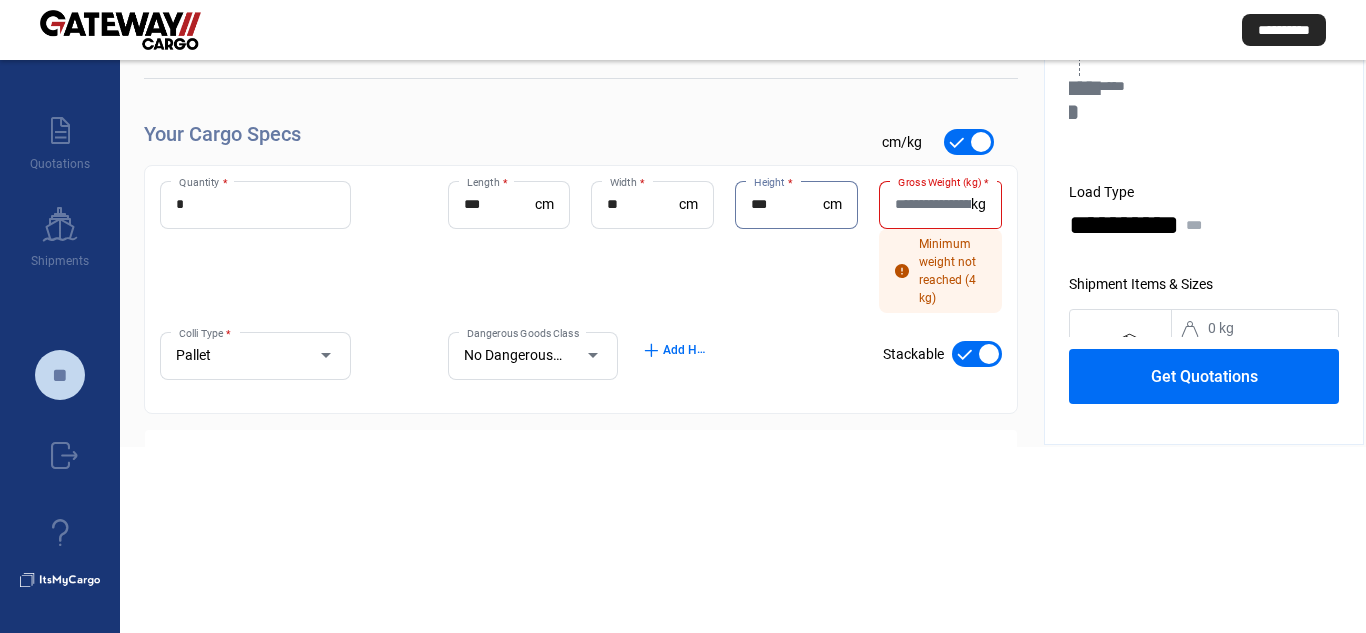 type on "***" 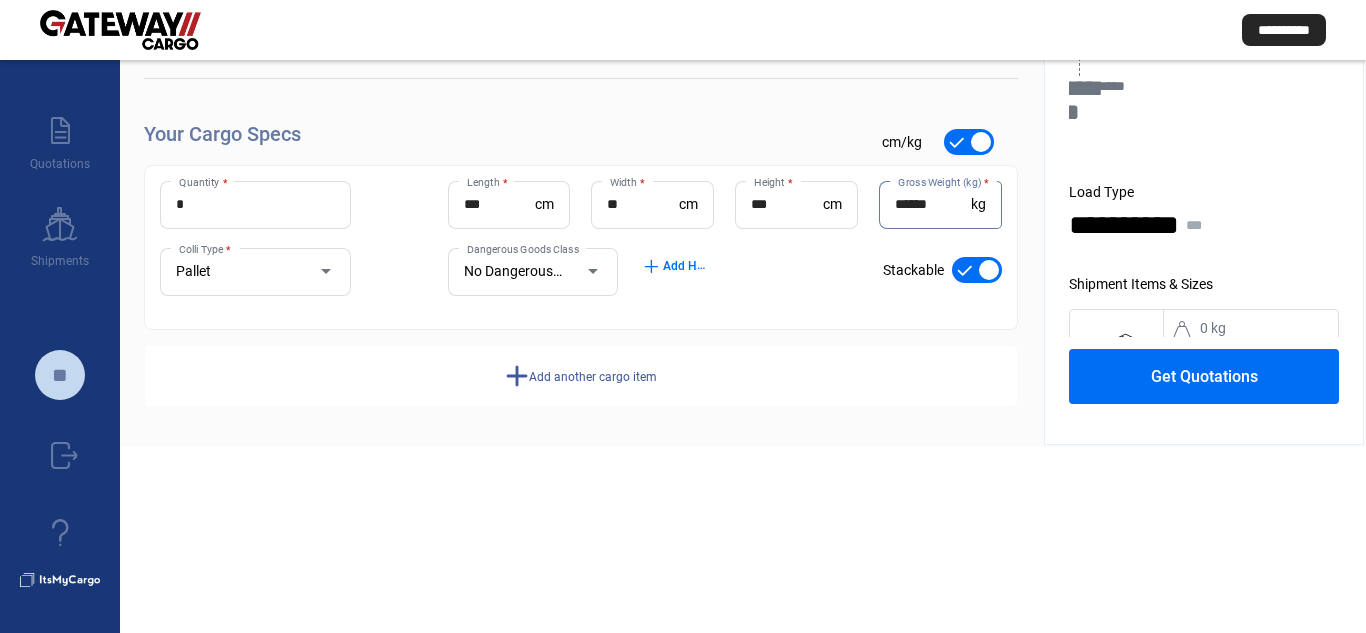 type on "******" 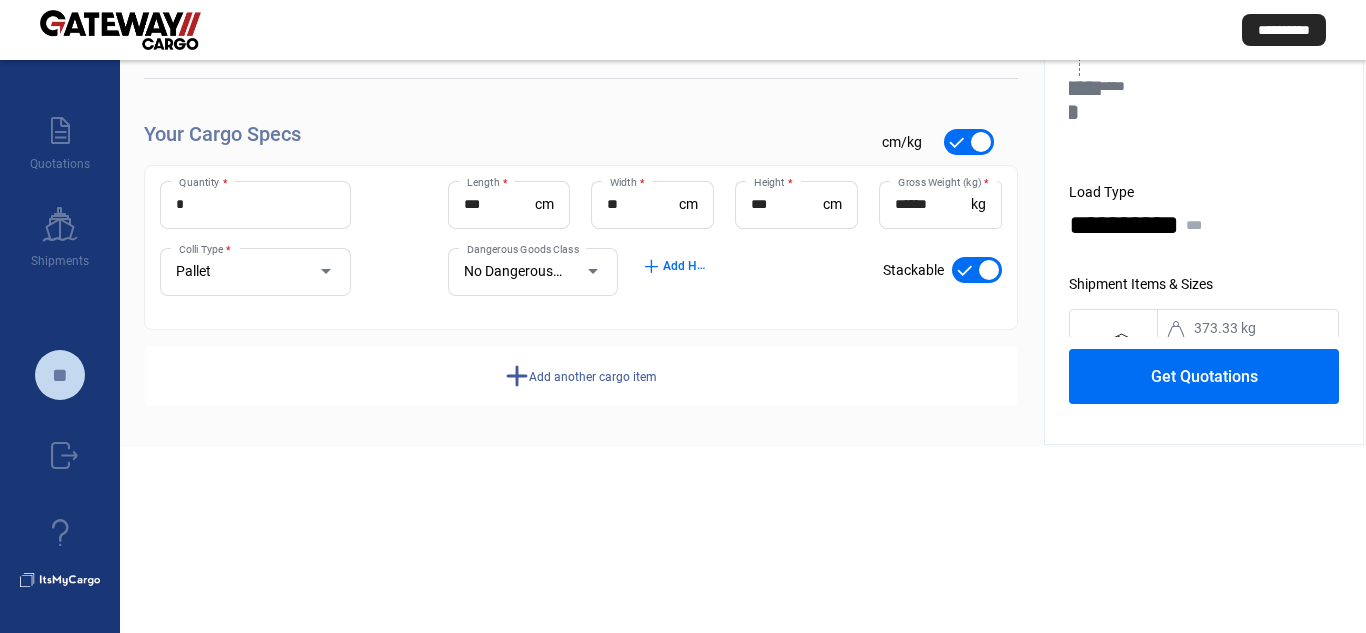 click on "**********" at bounding box center [1204, 225] 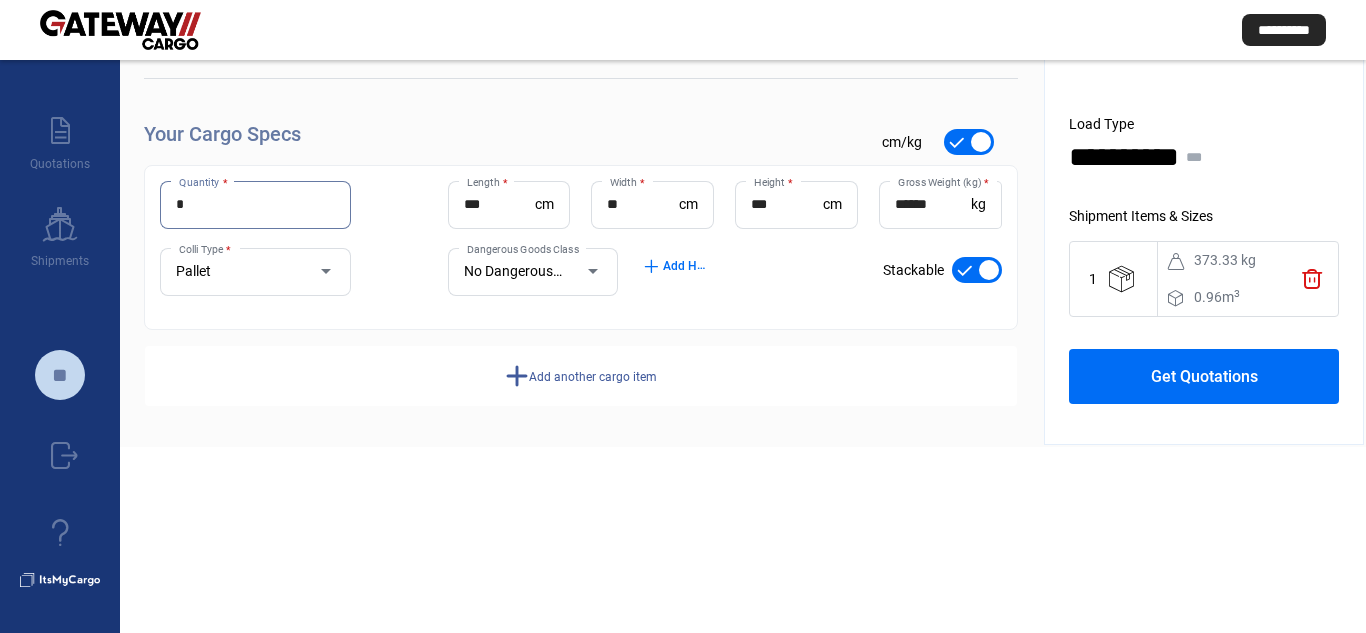 click on "*" at bounding box center [255, 204] 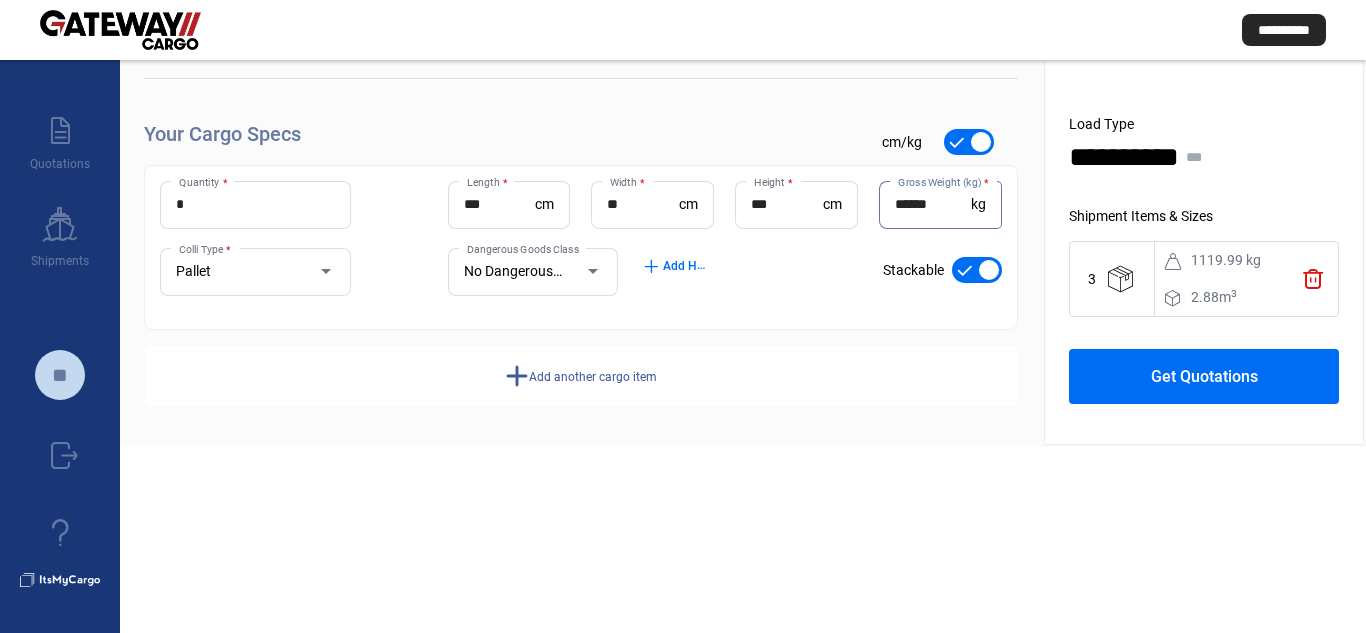 click on "******" at bounding box center (933, 204) 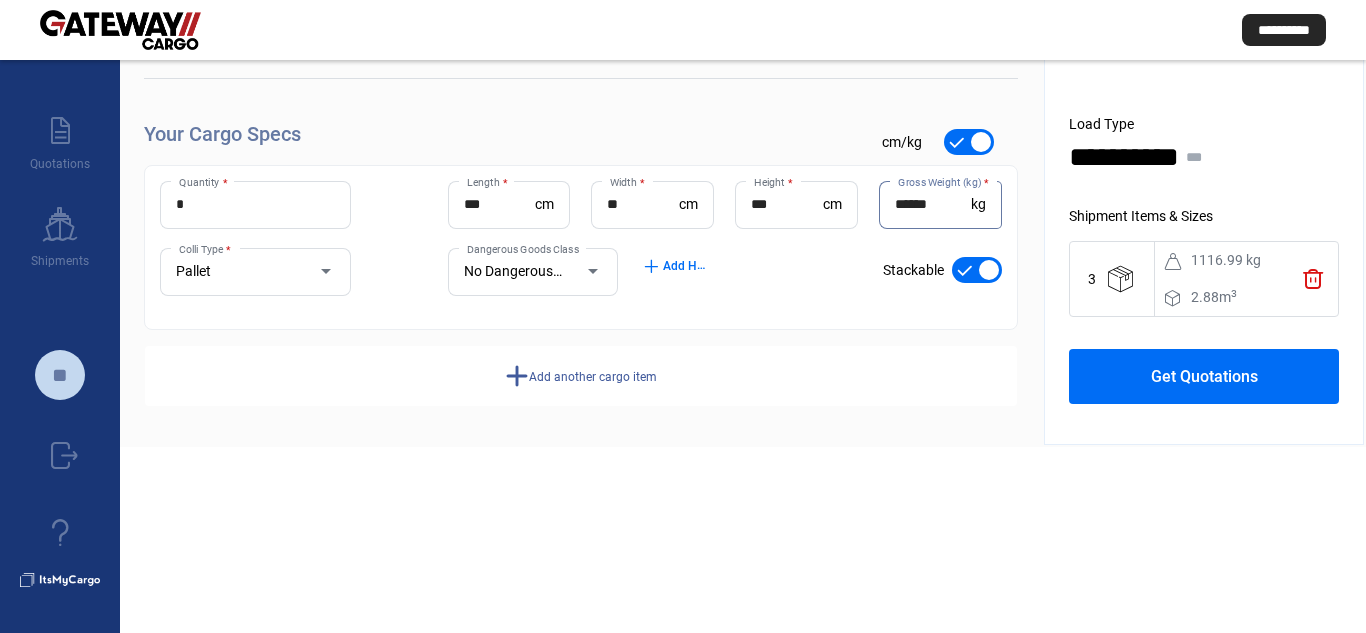 click on "******" at bounding box center (933, 204) 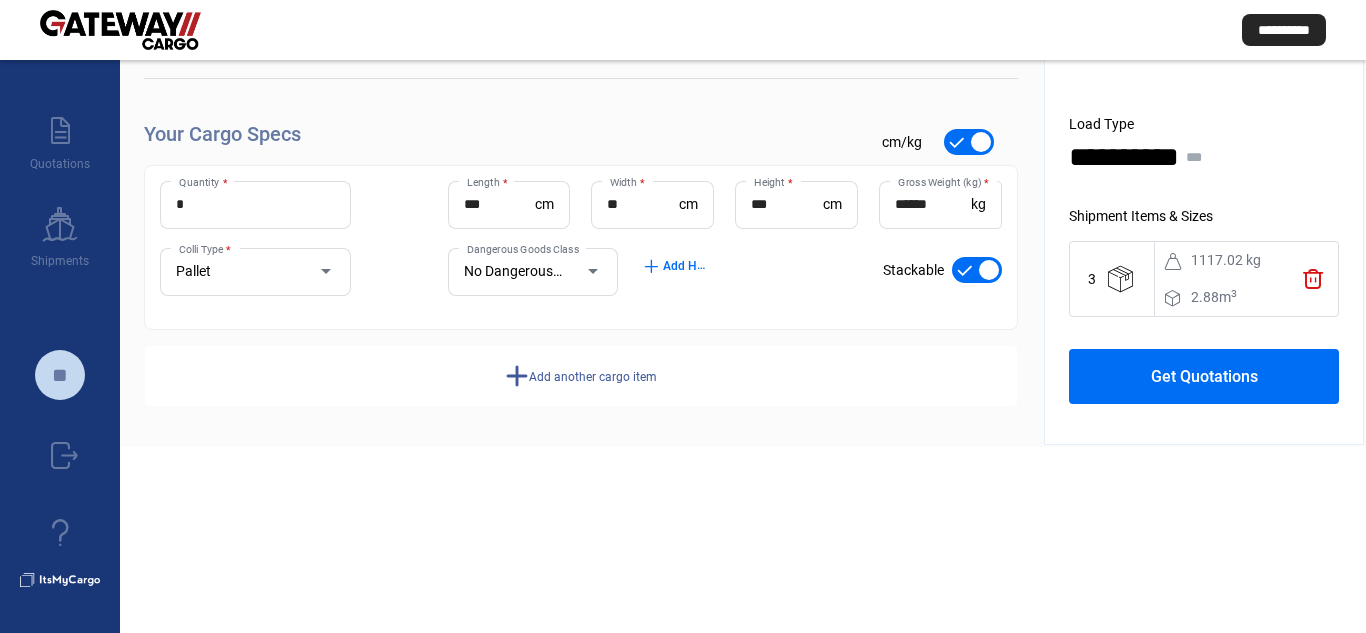 click on "Get Quotations" at bounding box center [1204, 376] 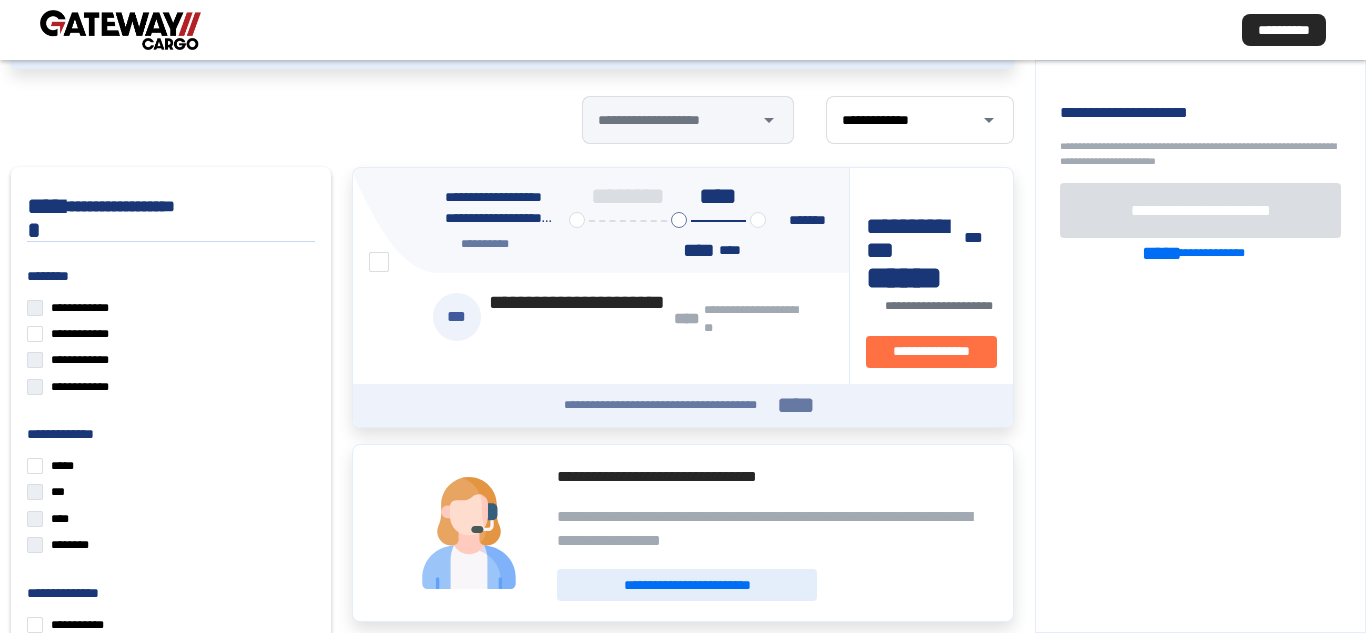 scroll, scrollTop: 186, scrollLeft: 0, axis: vertical 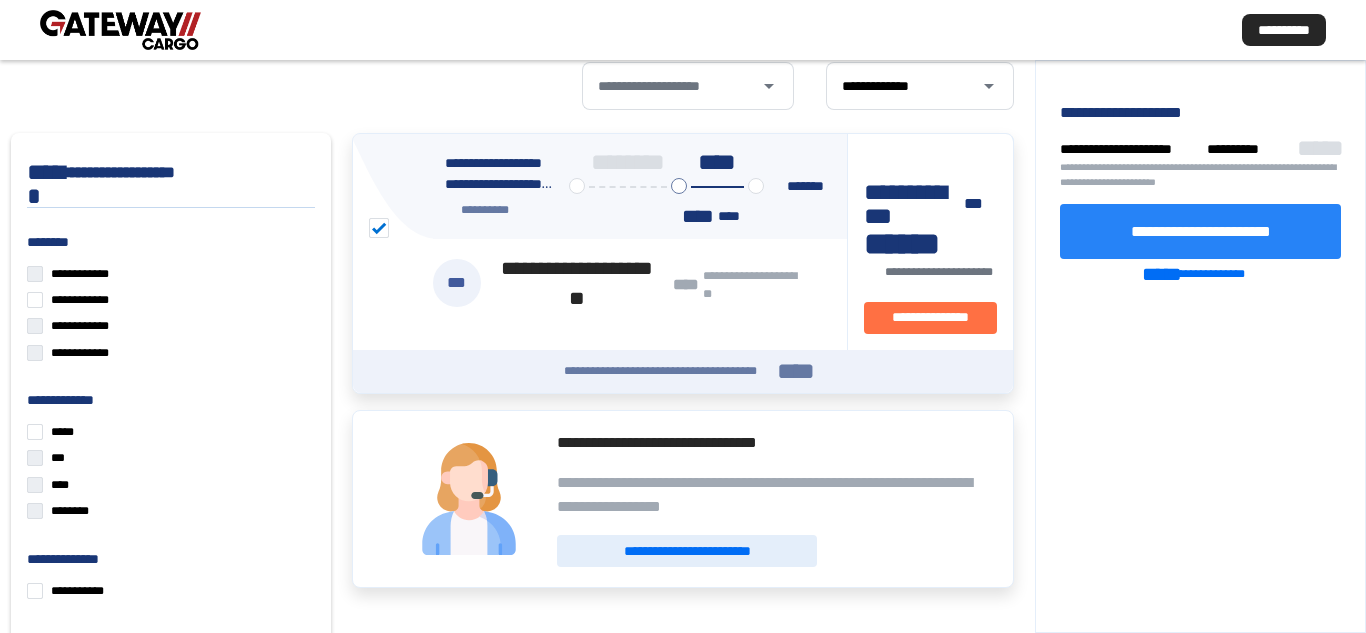 click on "**********" at bounding box center (1200, 231) 